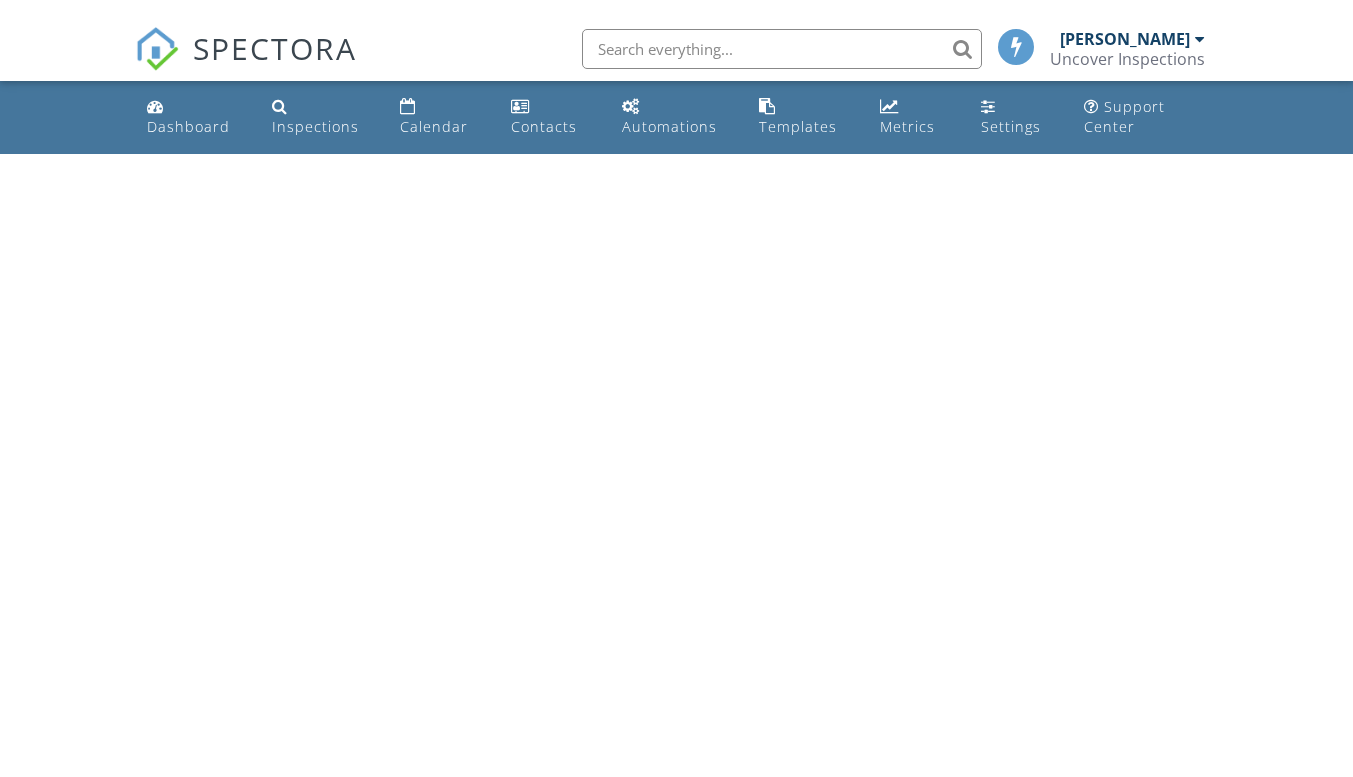 scroll, scrollTop: 0, scrollLeft: 0, axis: both 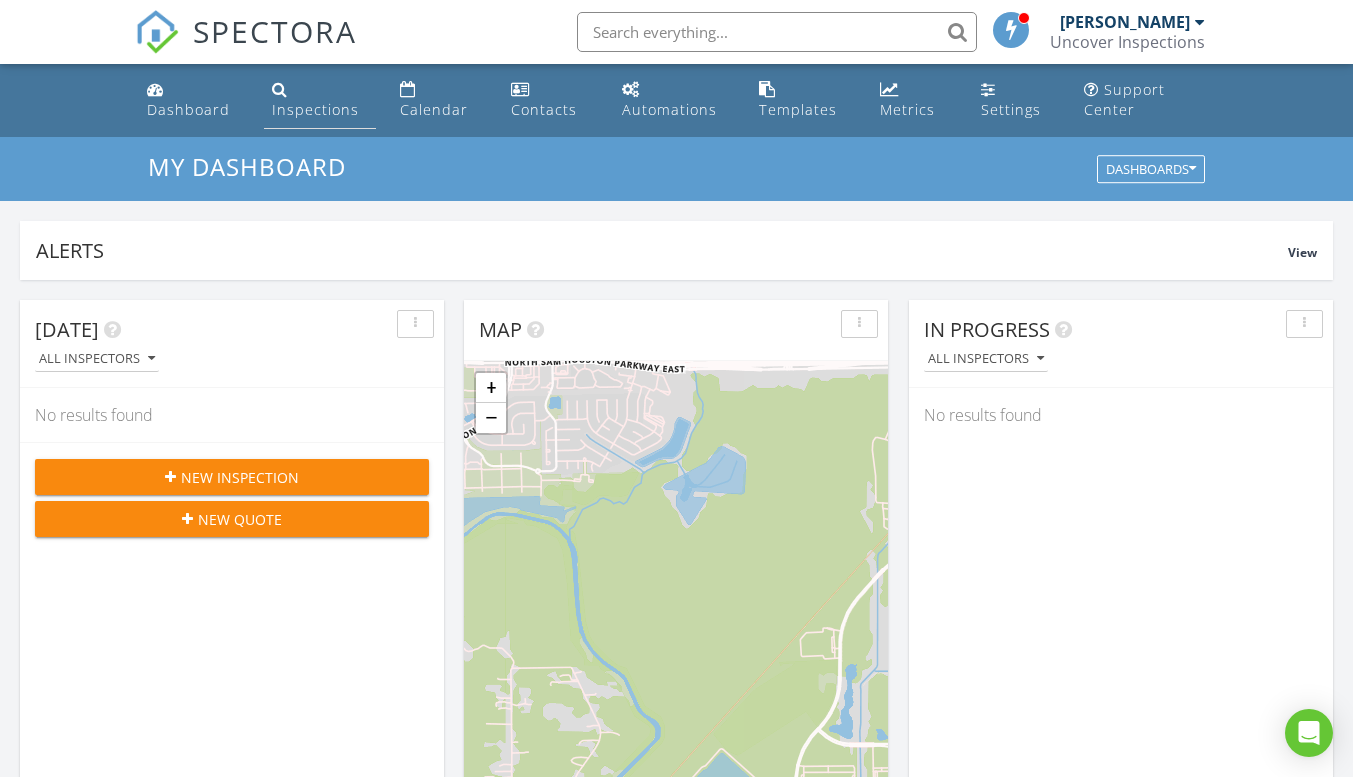click on "Inspections" at bounding box center [315, 109] 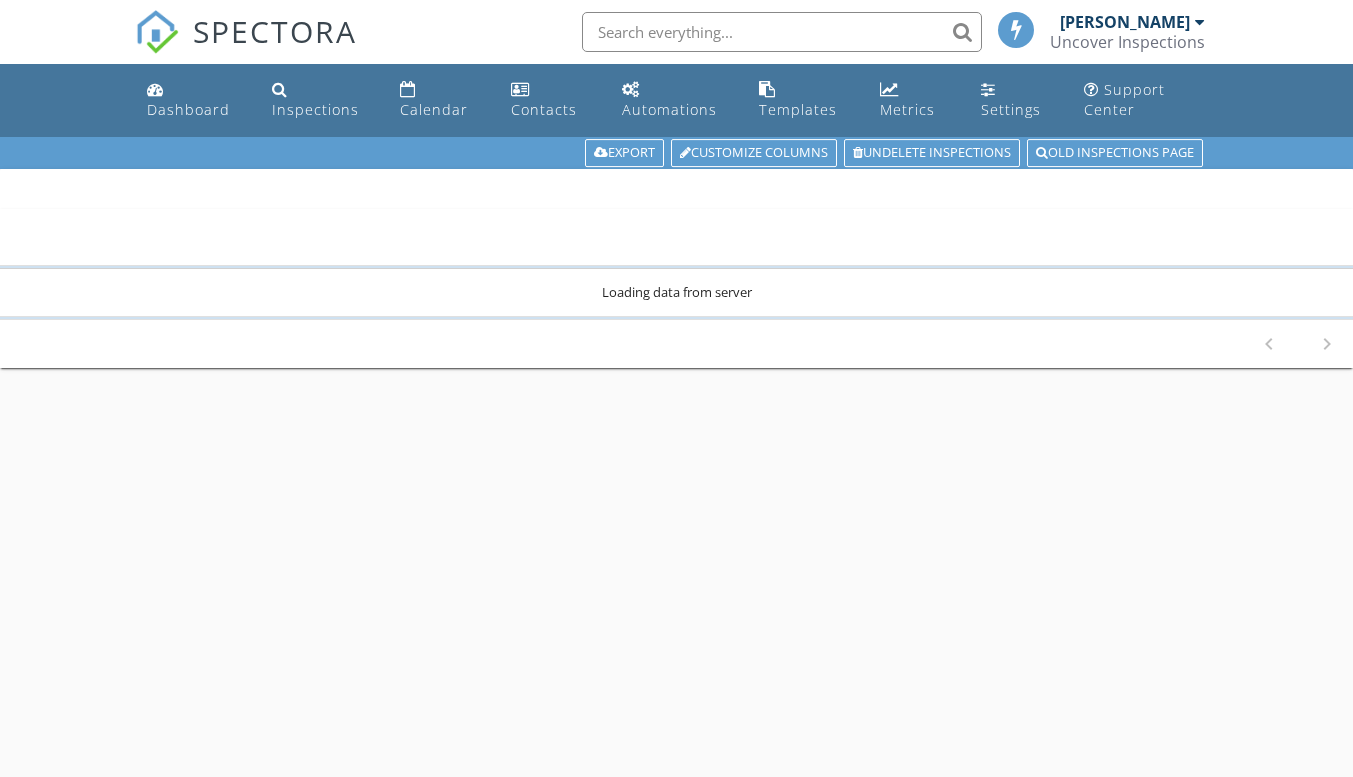 scroll, scrollTop: 0, scrollLeft: 0, axis: both 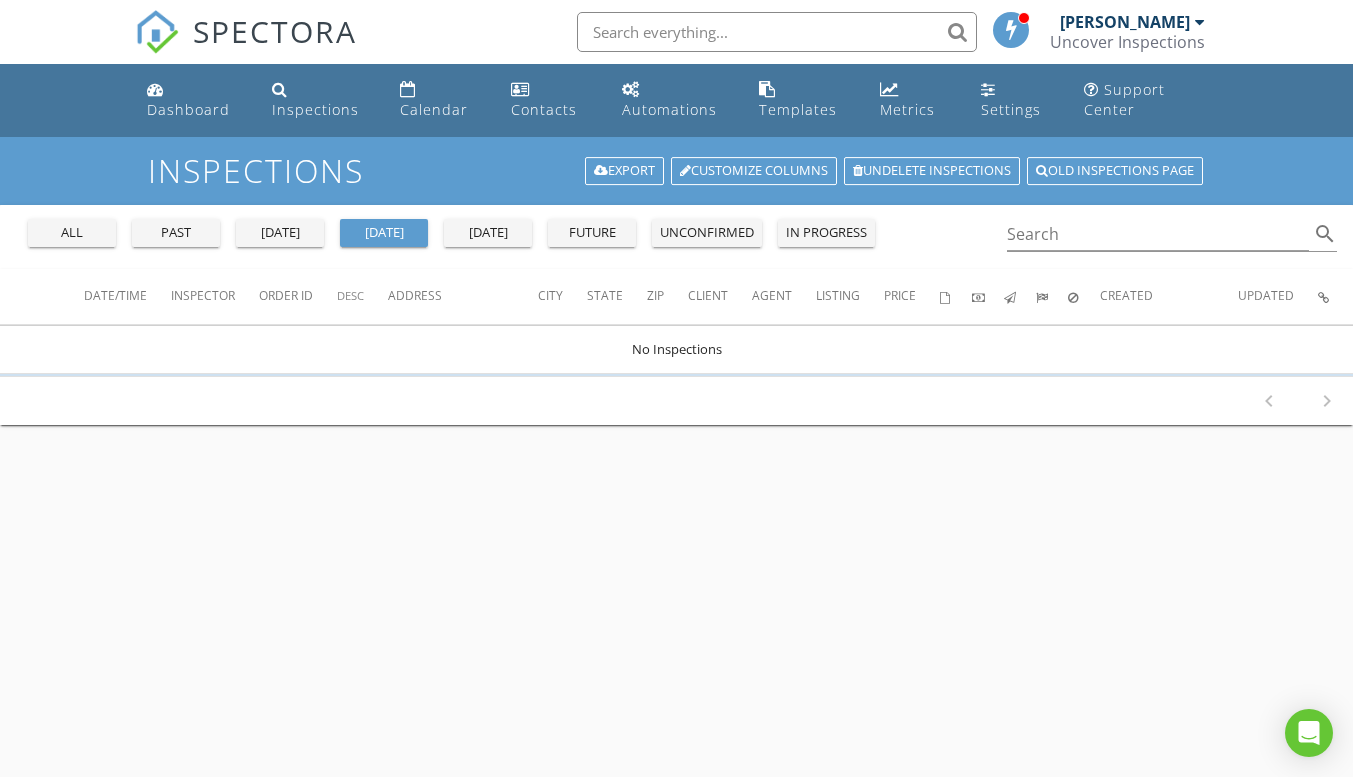 click on "tomorrow" at bounding box center [488, 233] 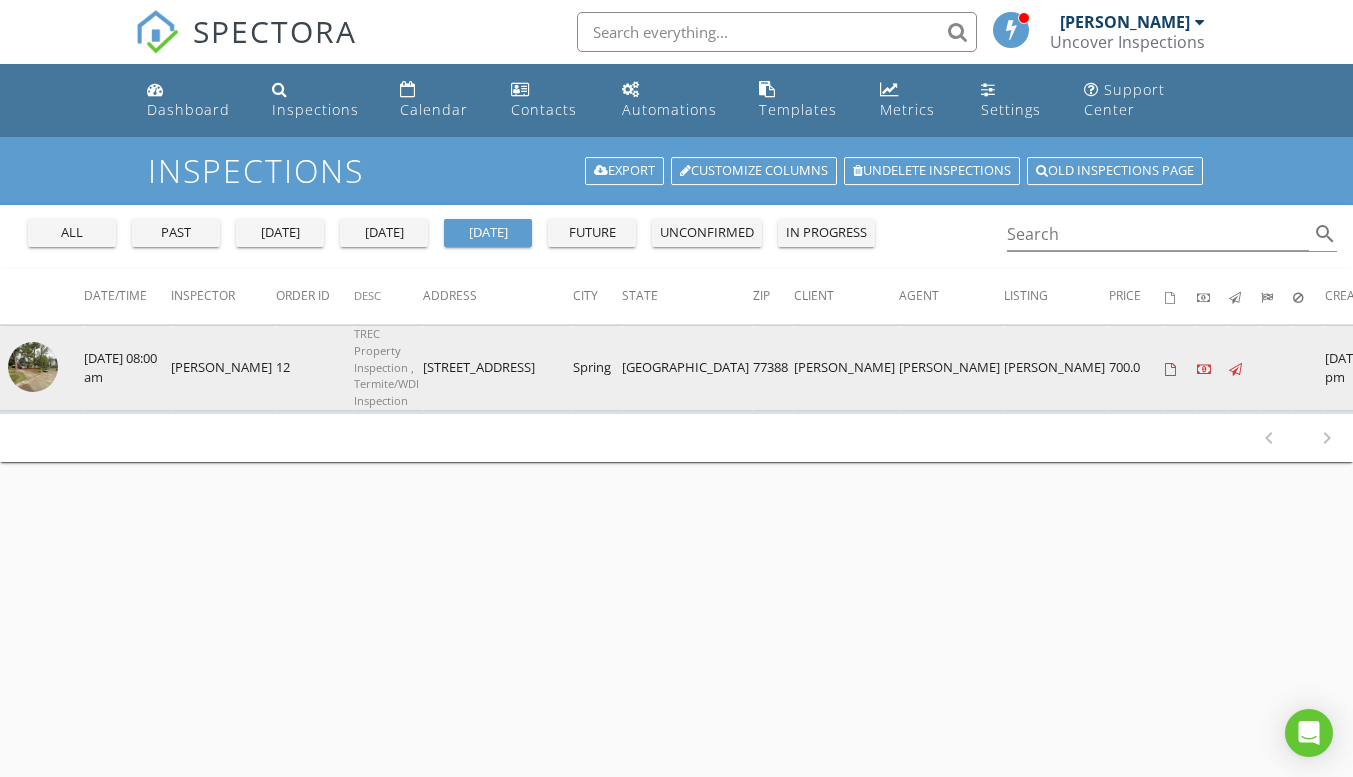 click at bounding box center [33, 367] 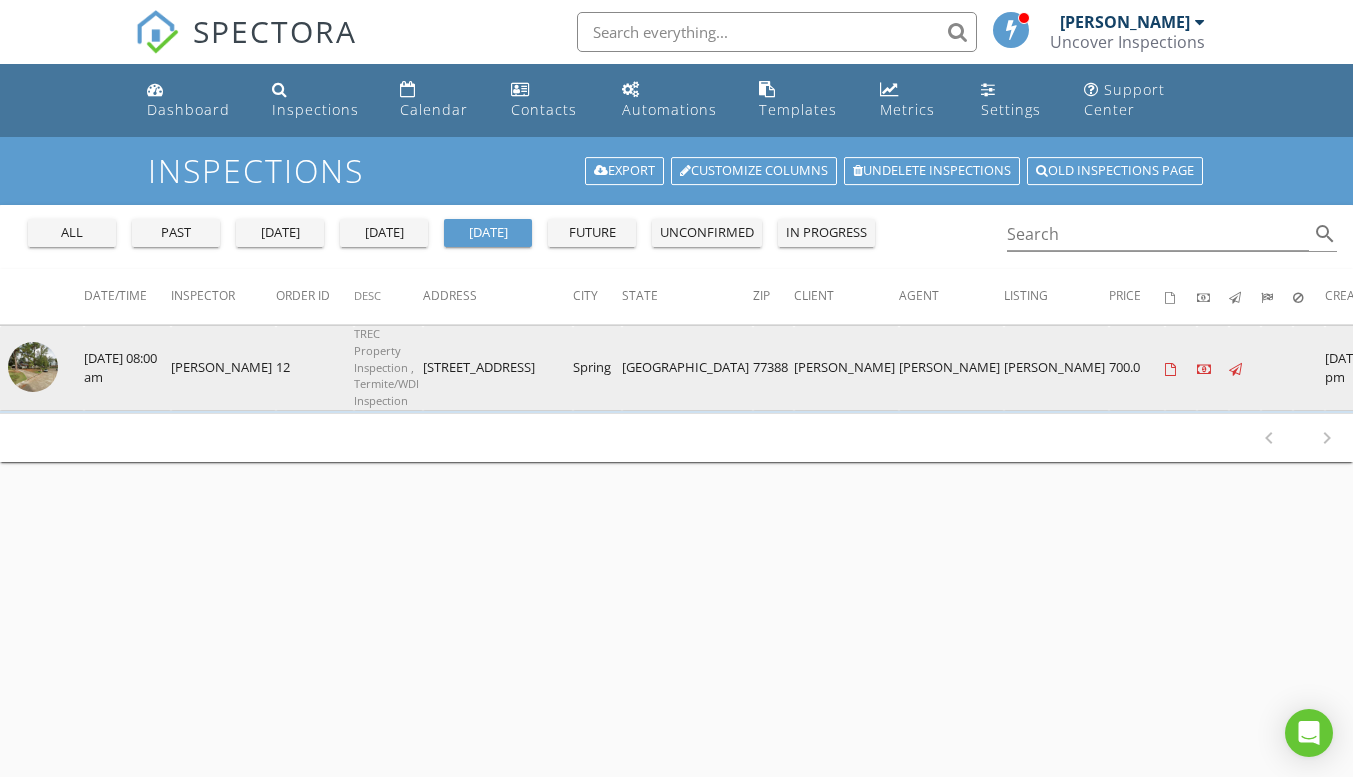 drag, startPoint x: 404, startPoint y: 366, endPoint x: 511, endPoint y: 369, distance: 107.042046 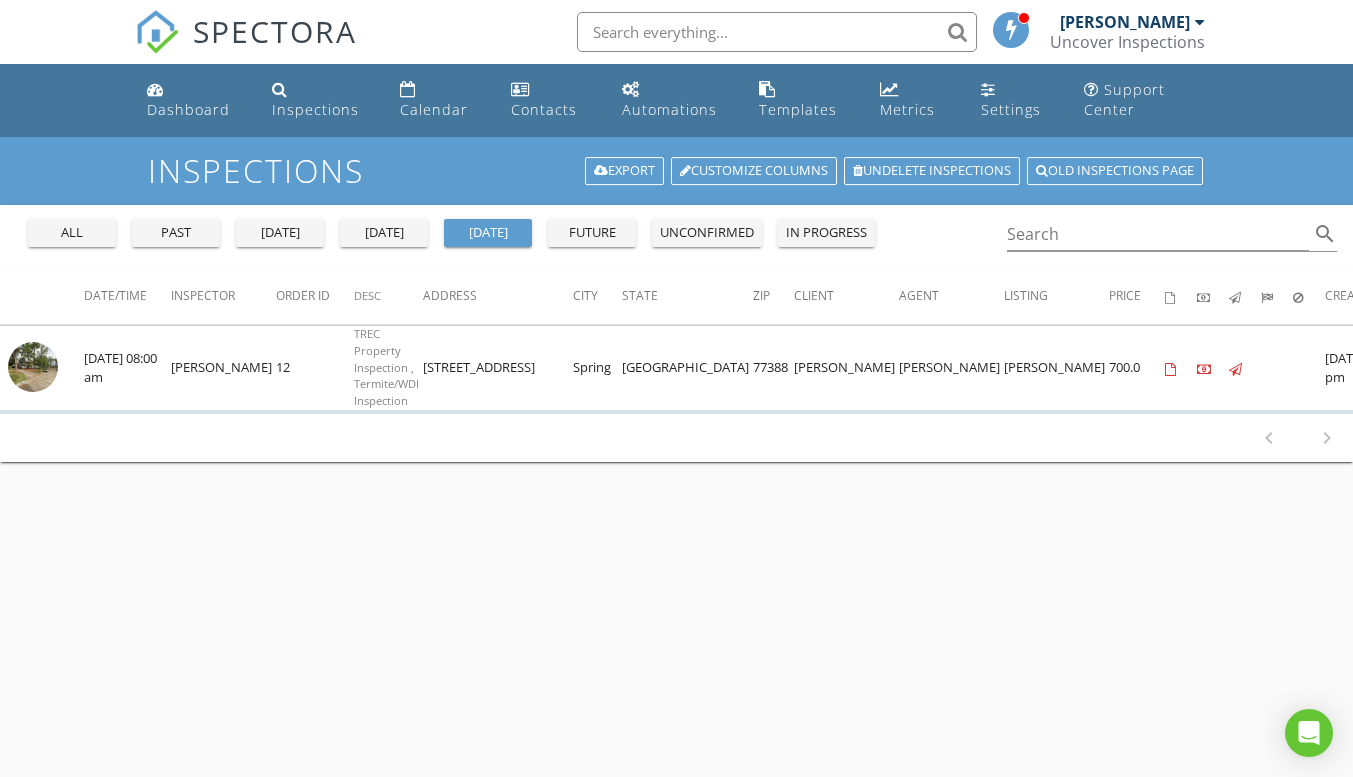 click on "Inspections
Export
Customize Columns
Undelete inspections
Old inspections page
all
past
yesterday
today
tomorrow
future
unconfirmed
in progress
Search search
Date/Time
Inspector
Order ID
Desc
Address
City
State
Zip
Client
Agent
Listing" at bounding box center [676, 525] 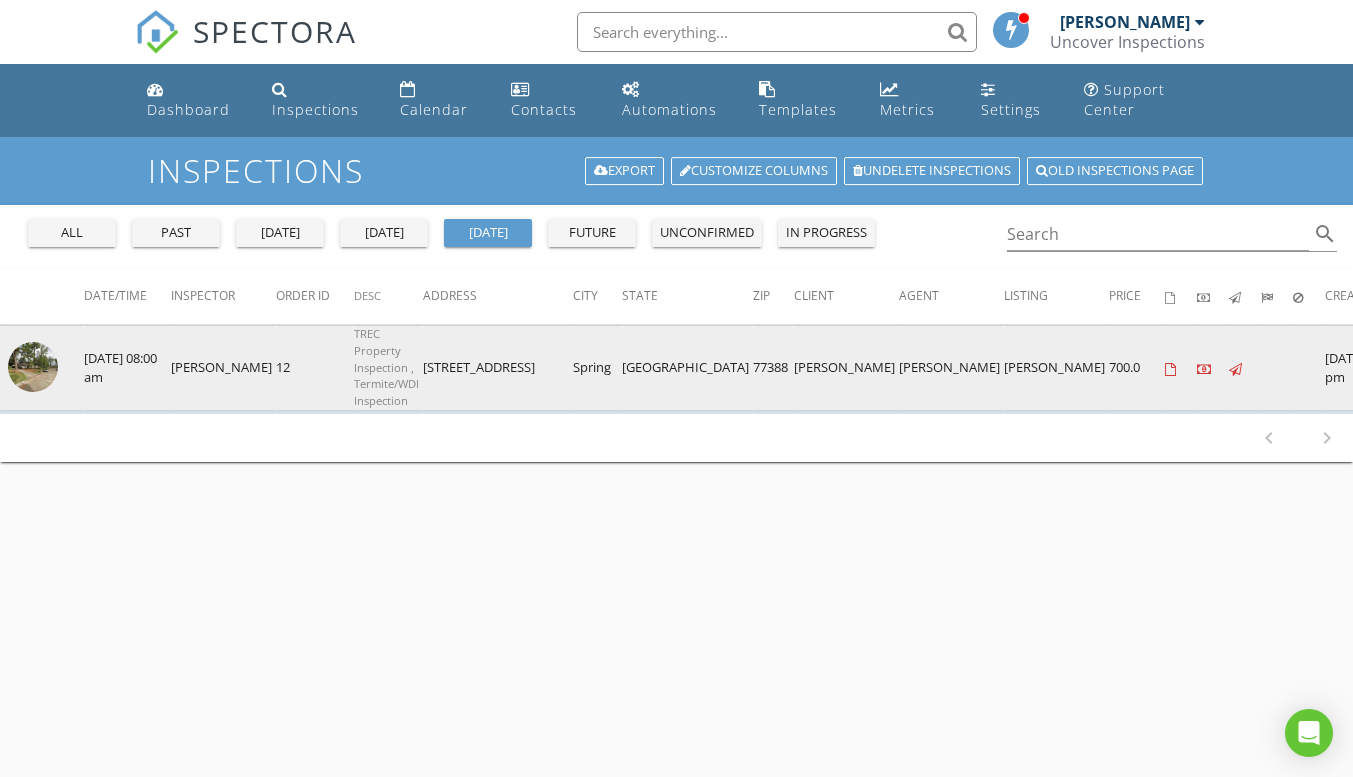 drag, startPoint x: 407, startPoint y: 370, endPoint x: 521, endPoint y: 369, distance: 114.00439 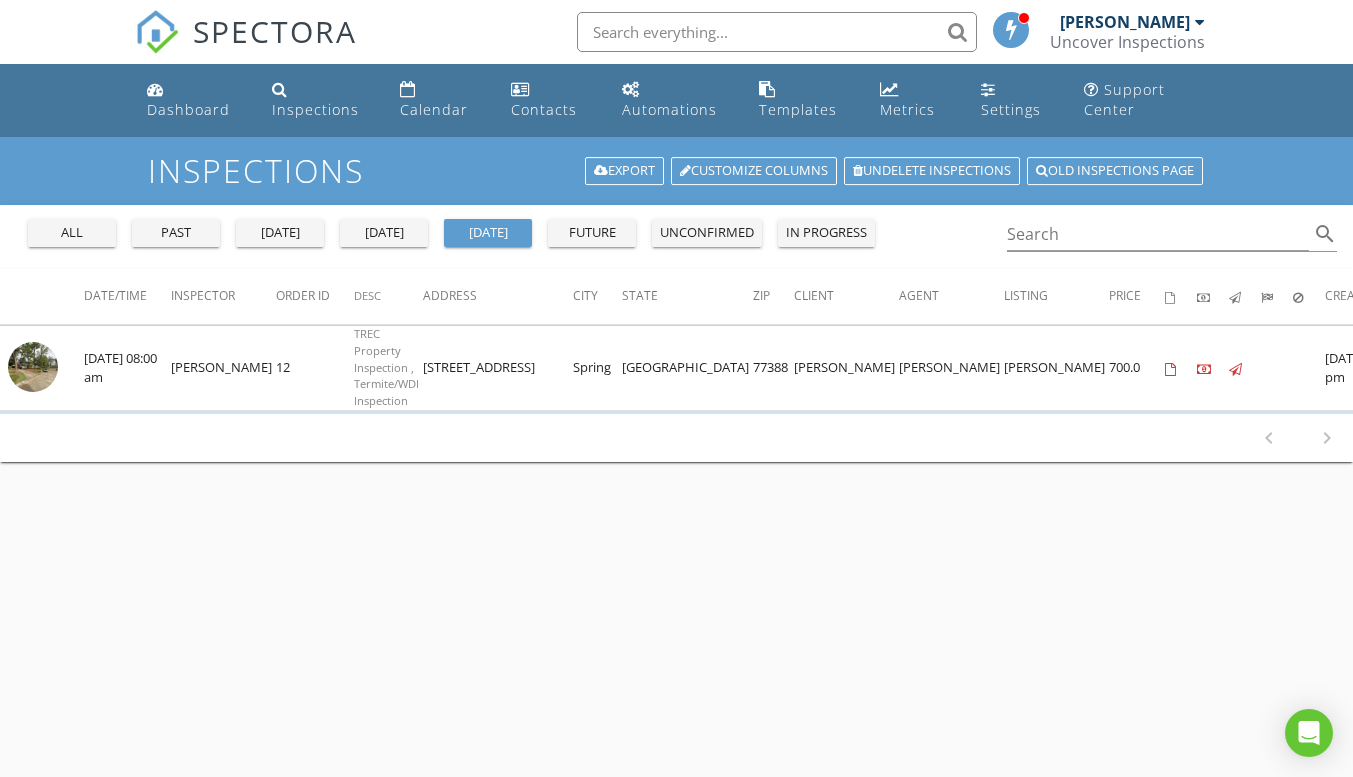 click on "future" at bounding box center (592, 233) 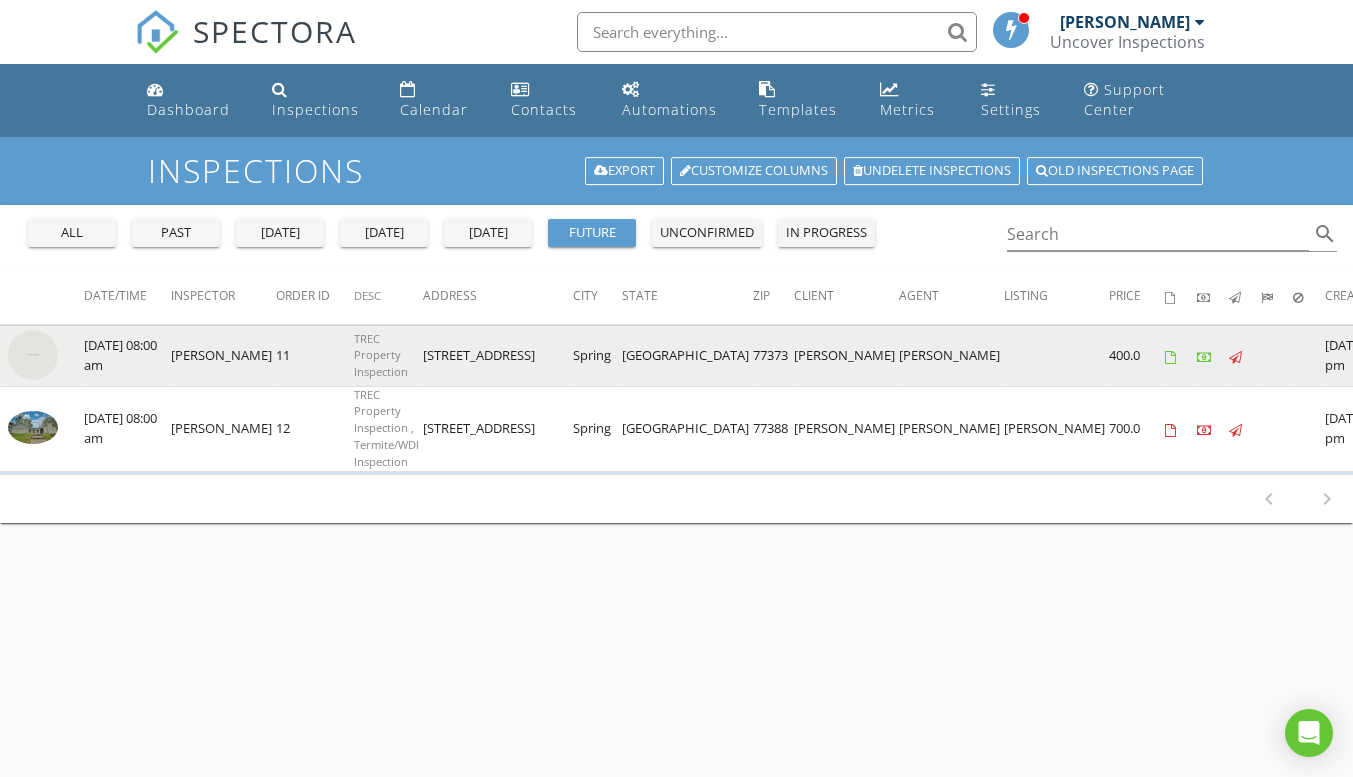 click at bounding box center (33, 355) 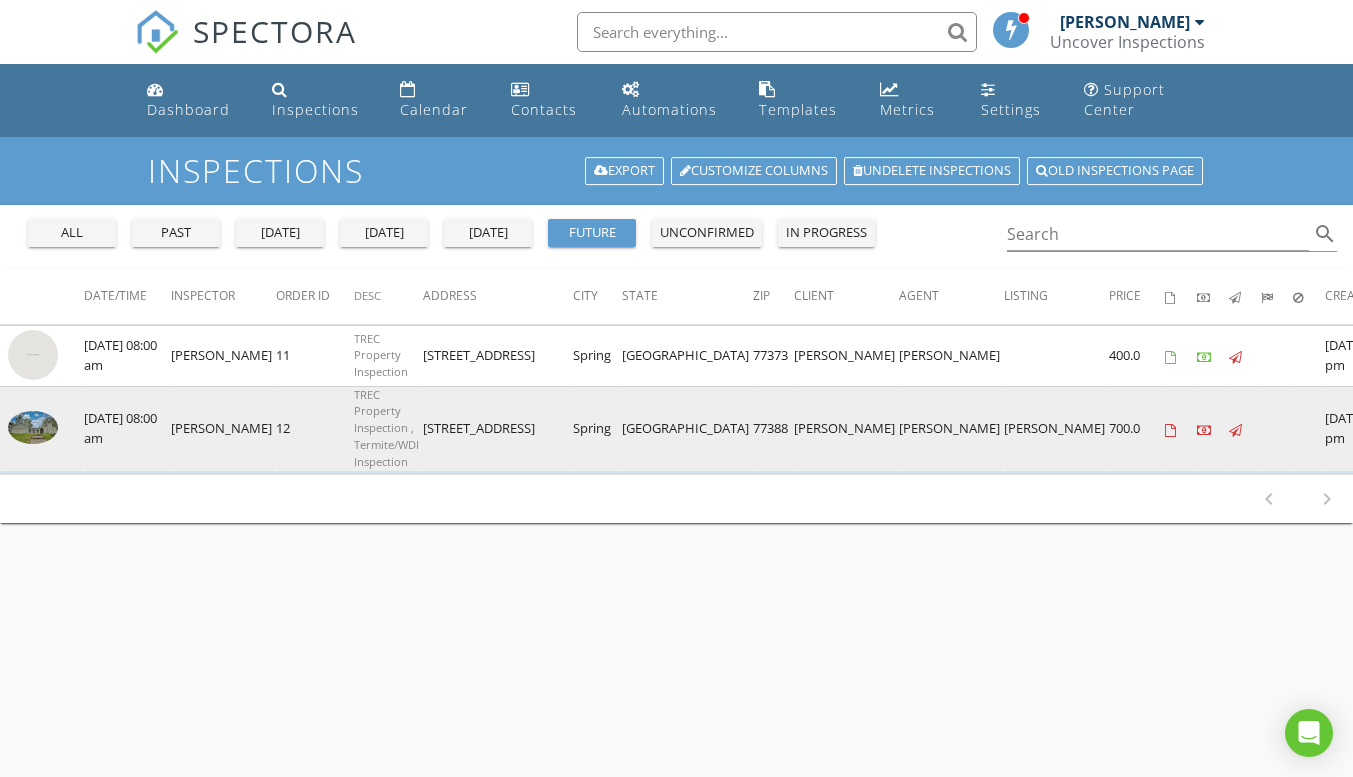 click at bounding box center (33, 427) 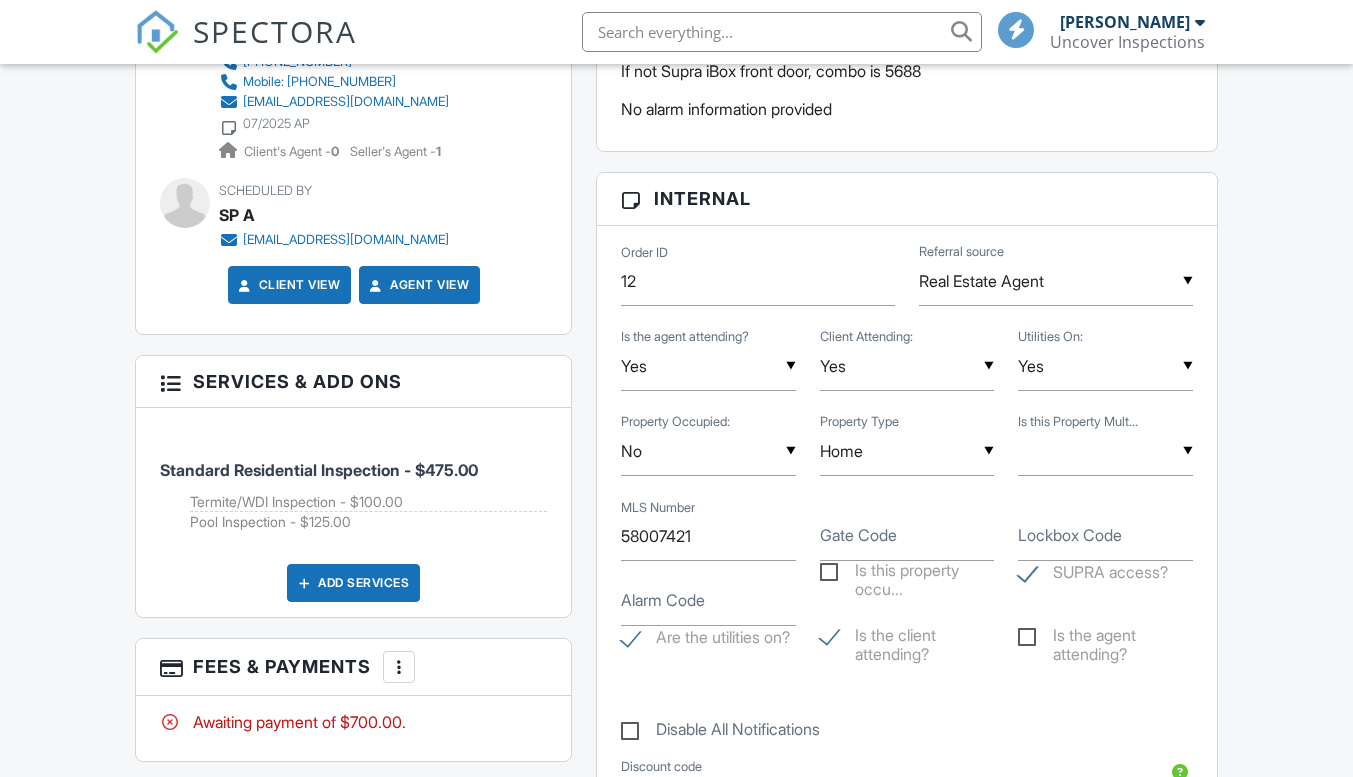 scroll, scrollTop: 1196, scrollLeft: 0, axis: vertical 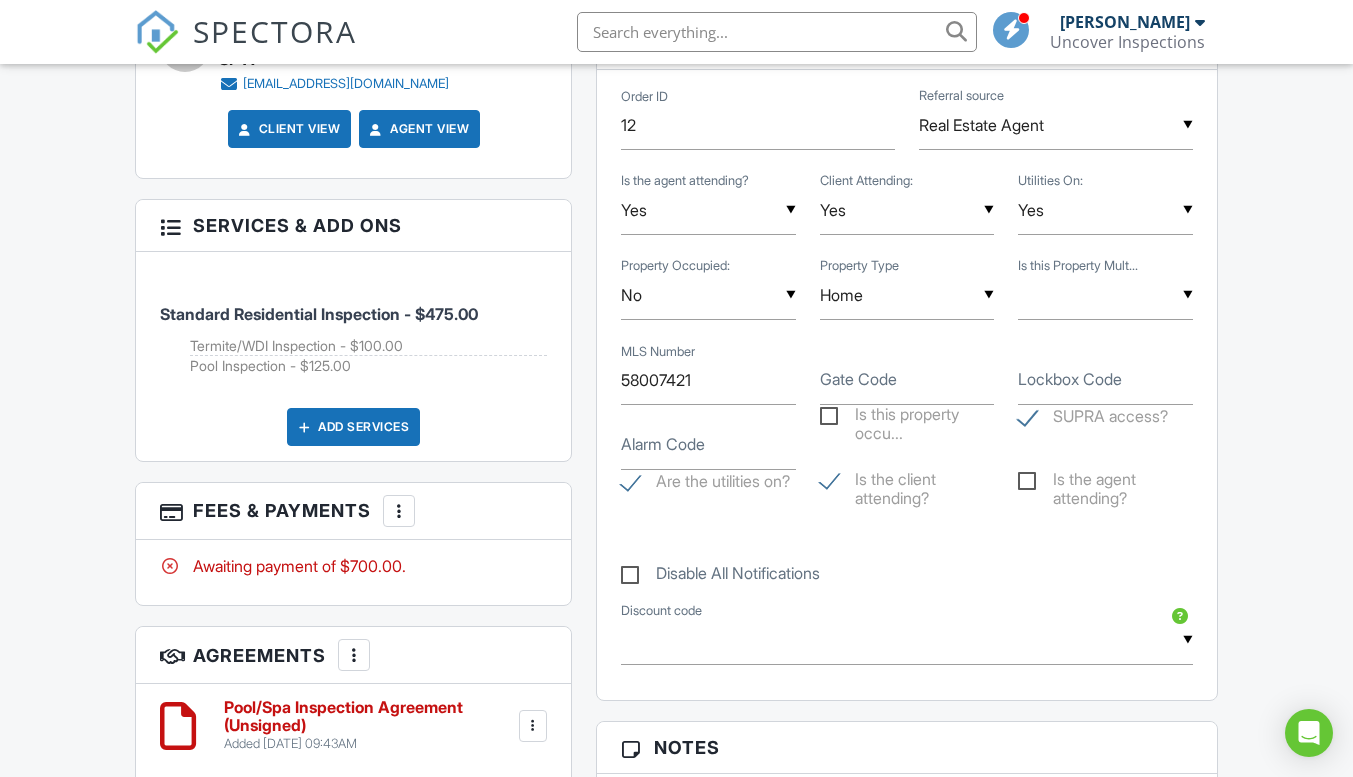 drag, startPoint x: 1366, startPoint y: 207, endPoint x: 1367, endPoint y: 339, distance: 132.00378 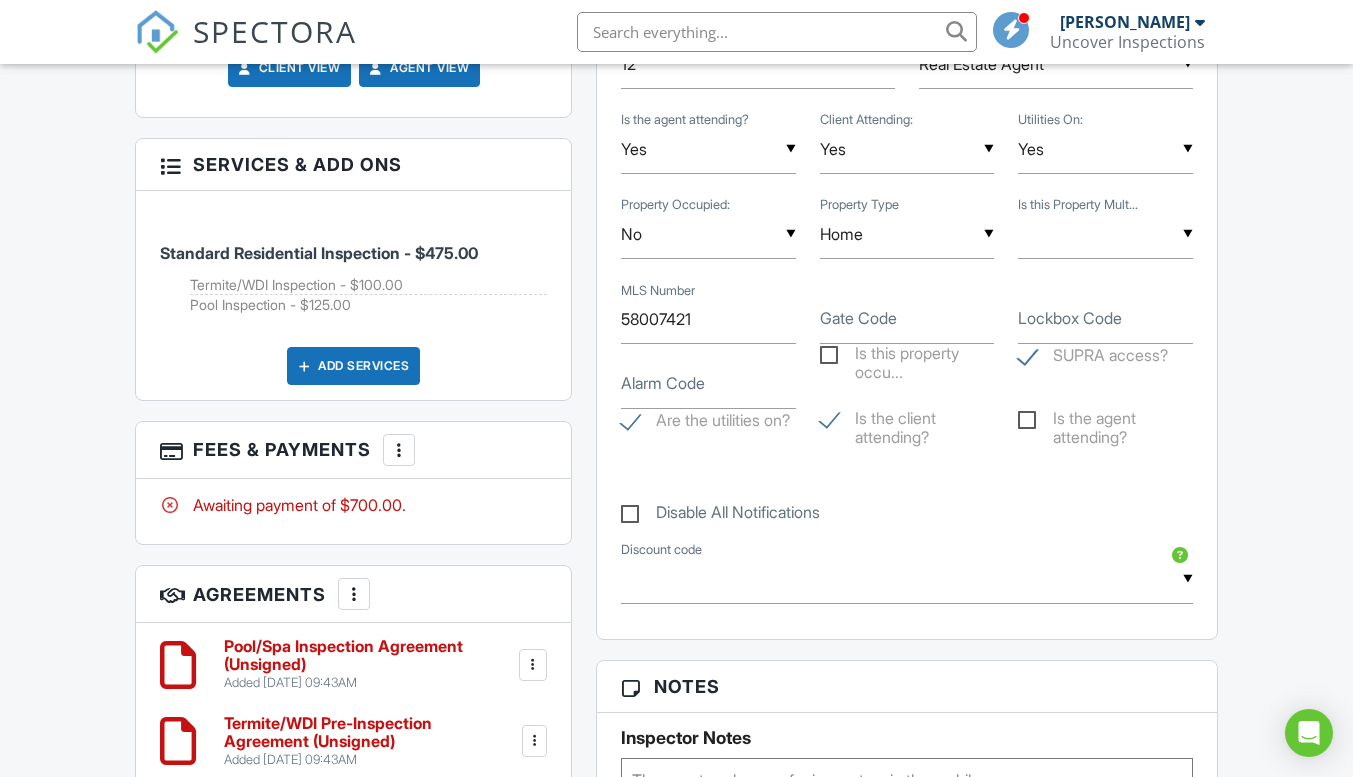 scroll, scrollTop: 1413, scrollLeft: 0, axis: vertical 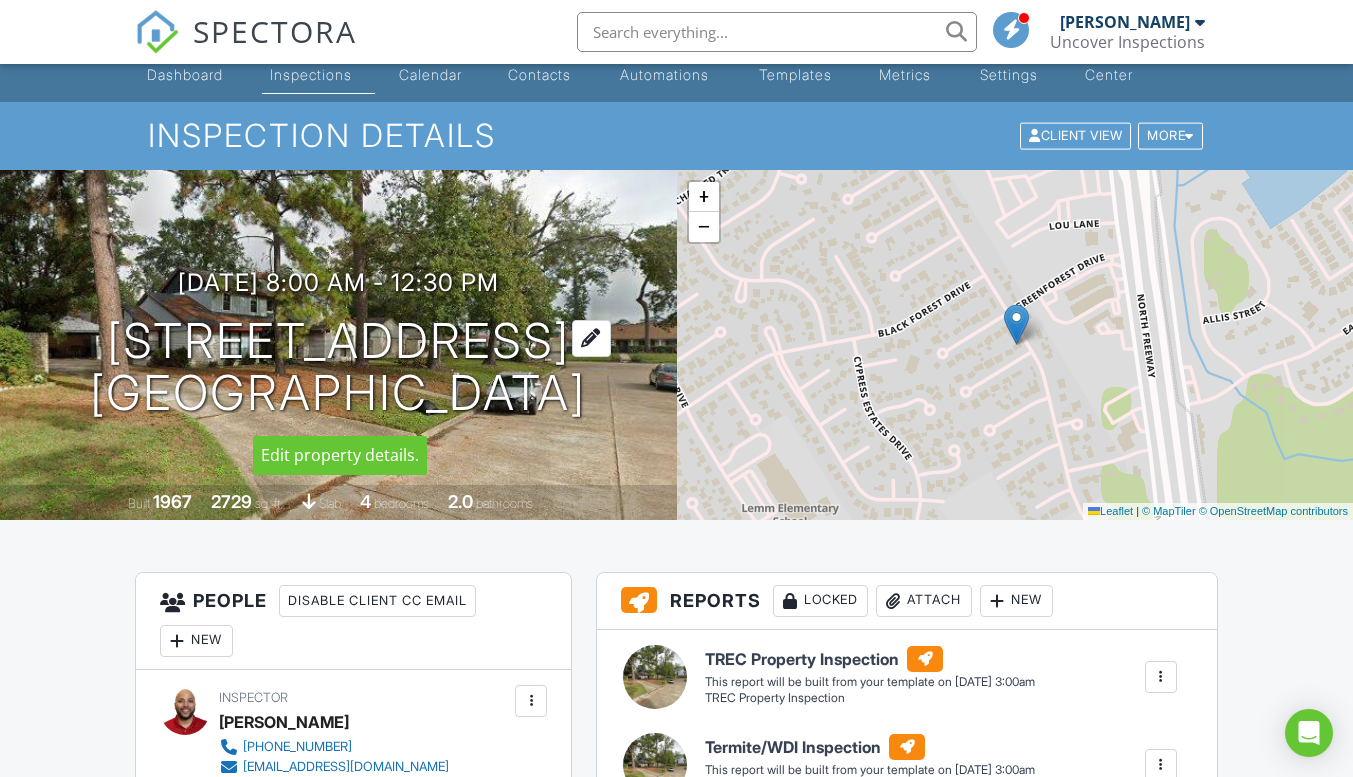 click at bounding box center [591, 338] 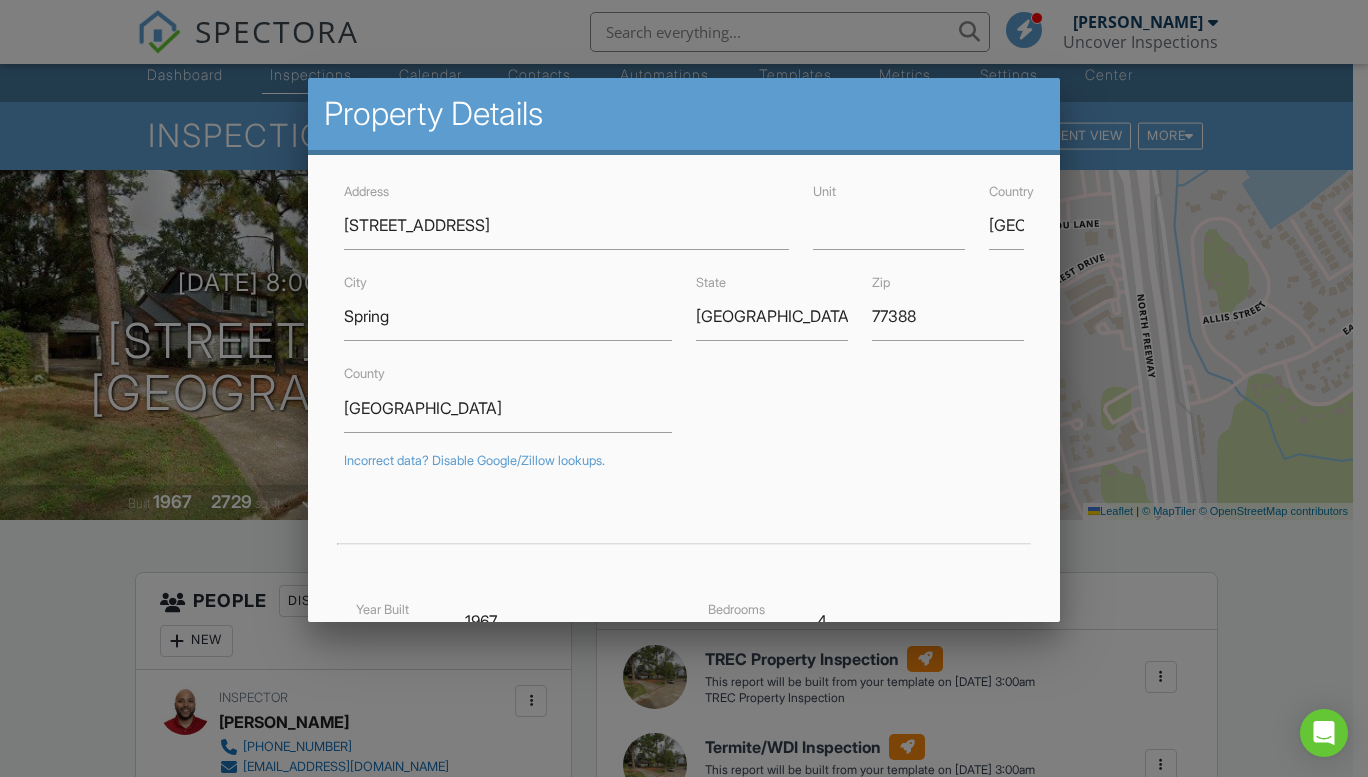 click at bounding box center (684, 385) 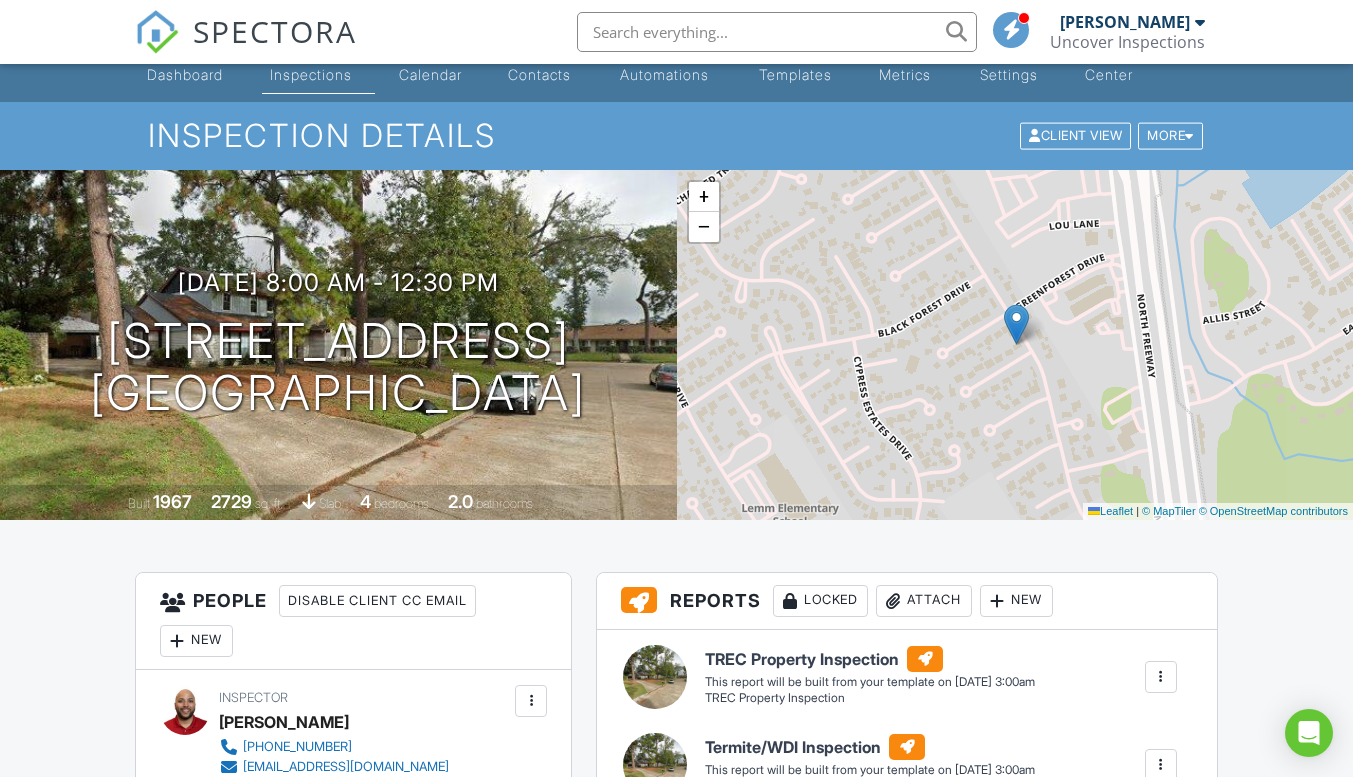 scroll, scrollTop: 219, scrollLeft: 0, axis: vertical 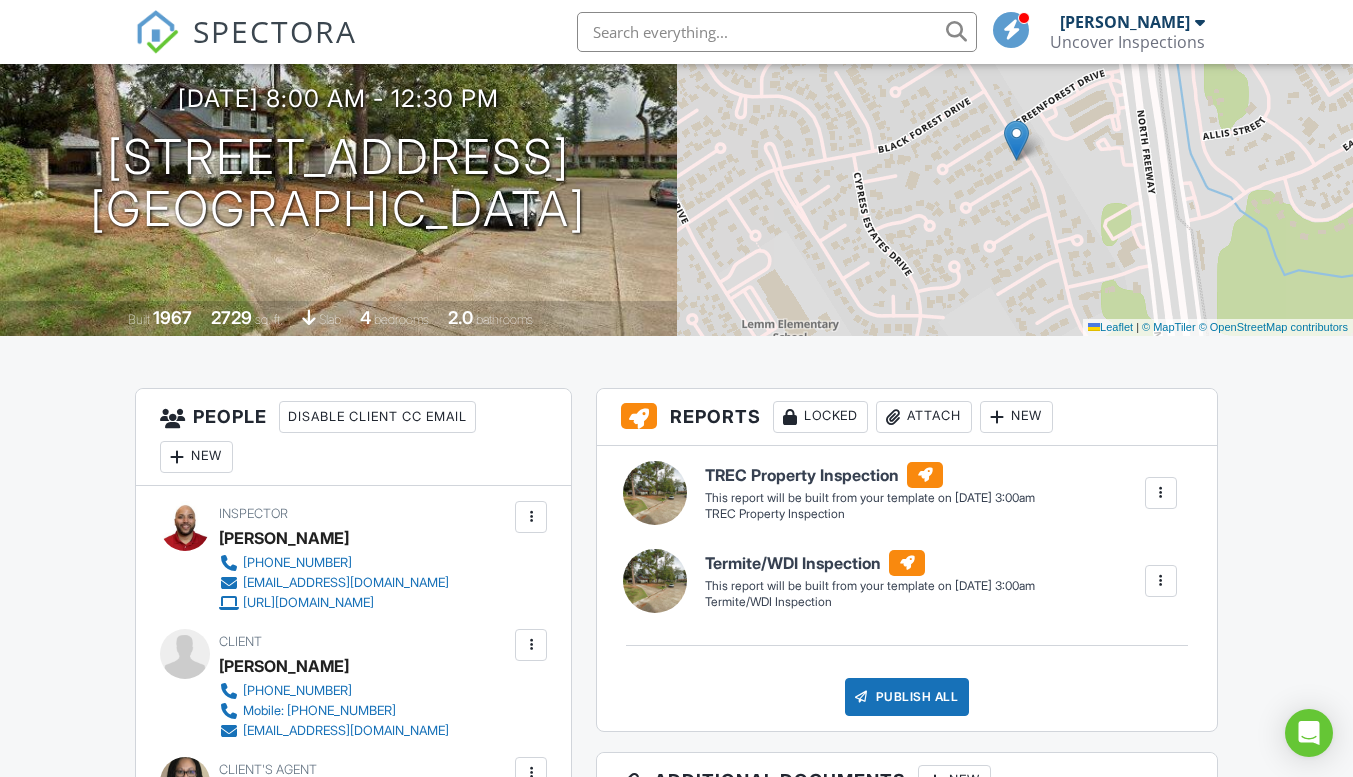 click at bounding box center [1161, 493] 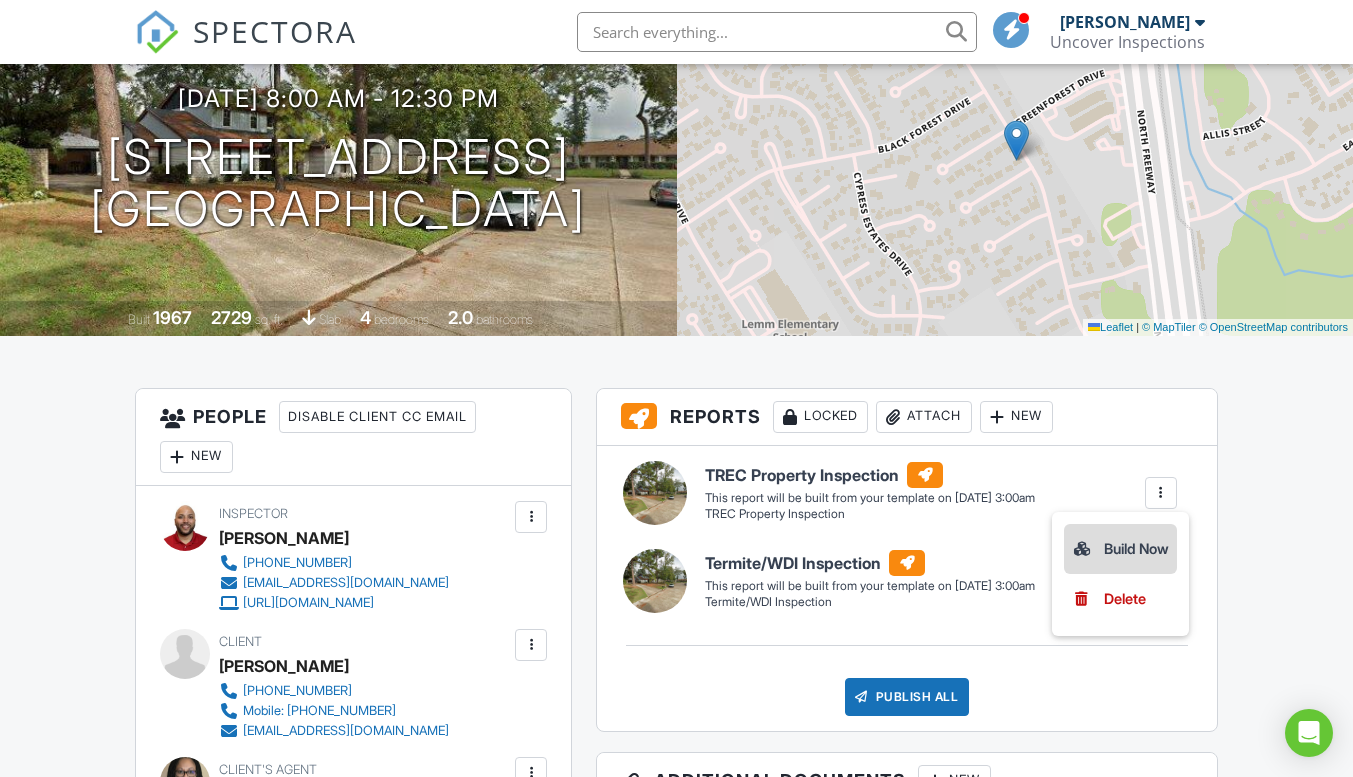 click on "Build Now" at bounding box center [1120, 549] 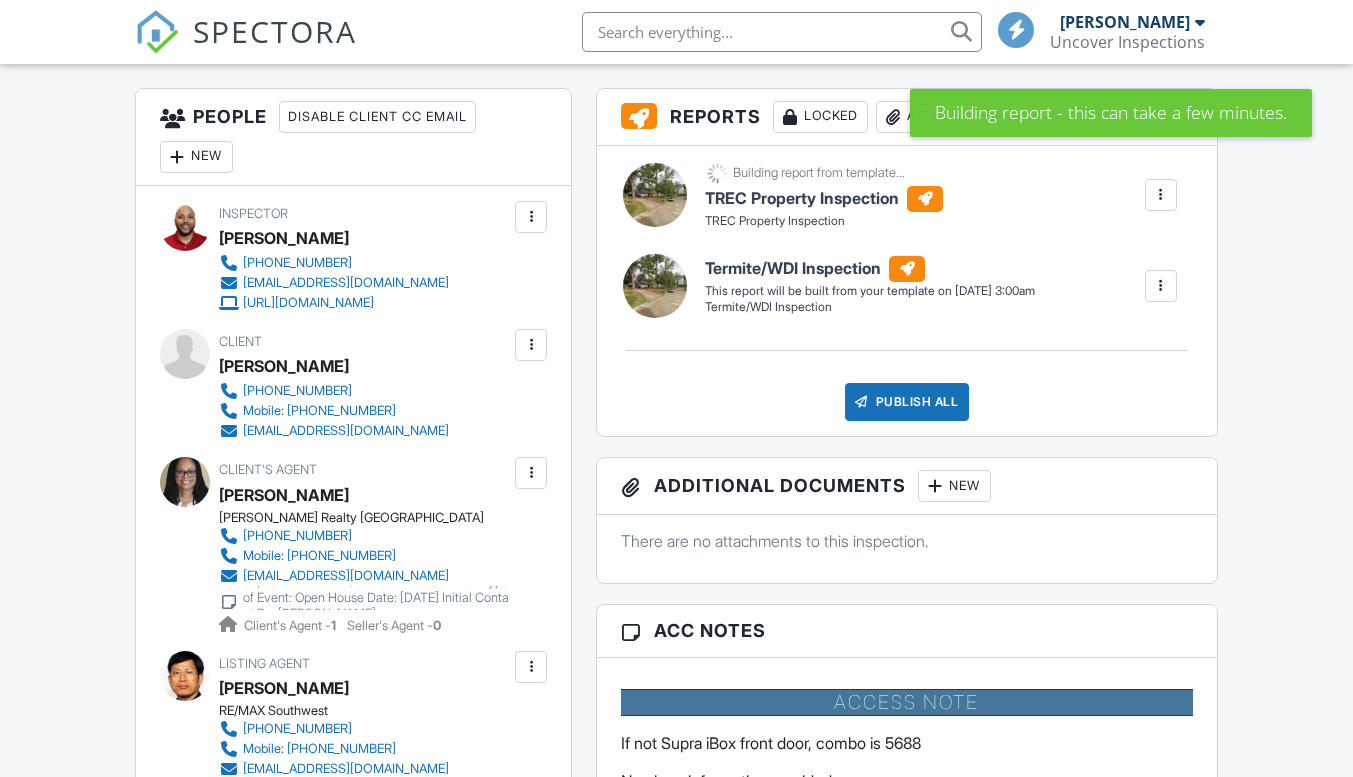 scroll, scrollTop: 519, scrollLeft: 0, axis: vertical 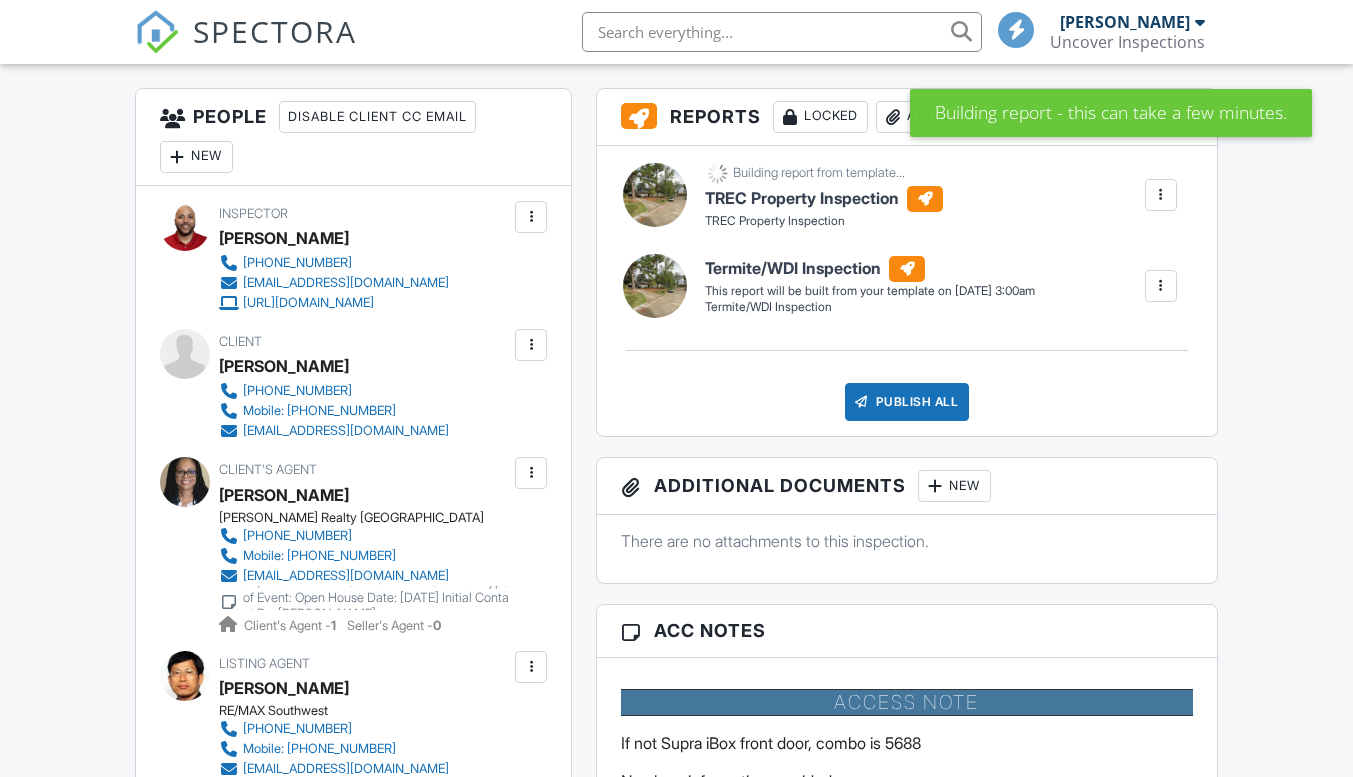 click at bounding box center (1161, 286) 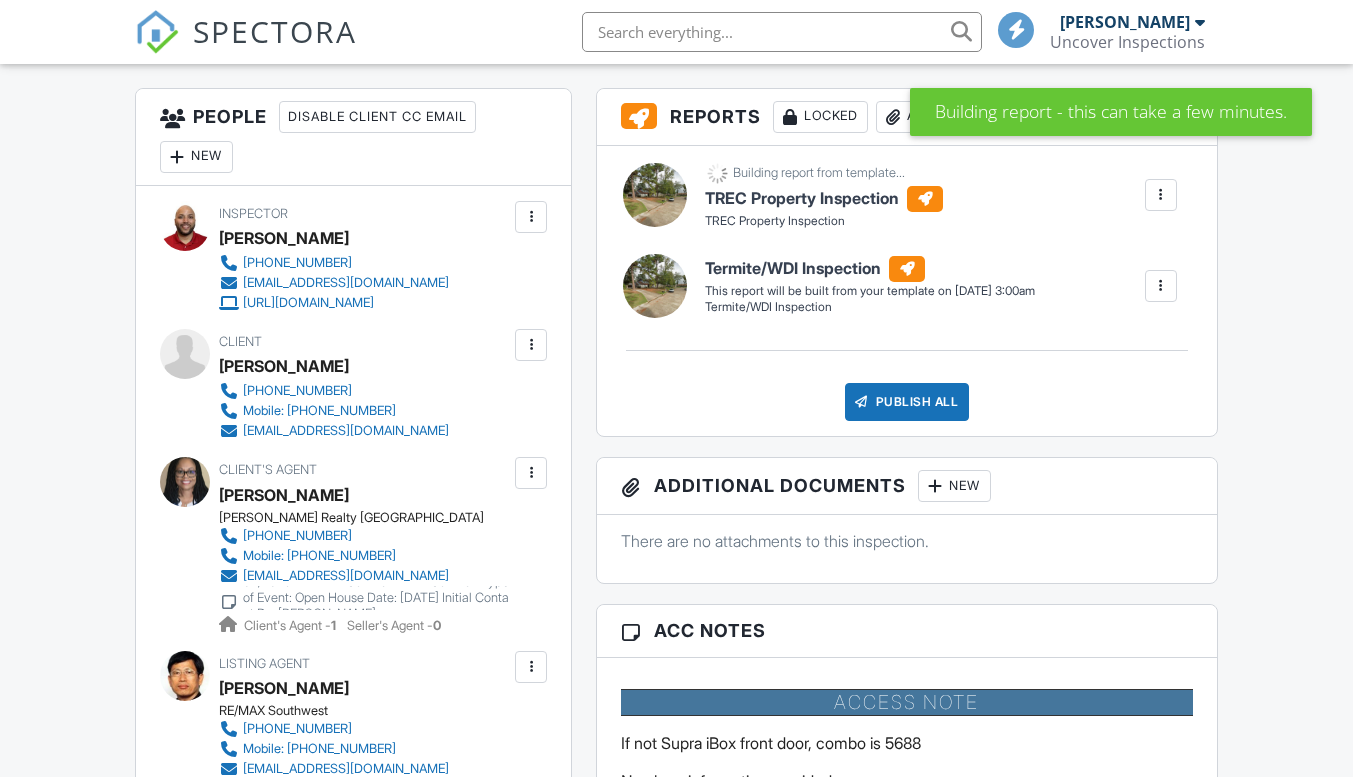 scroll, scrollTop: 0, scrollLeft: 0, axis: both 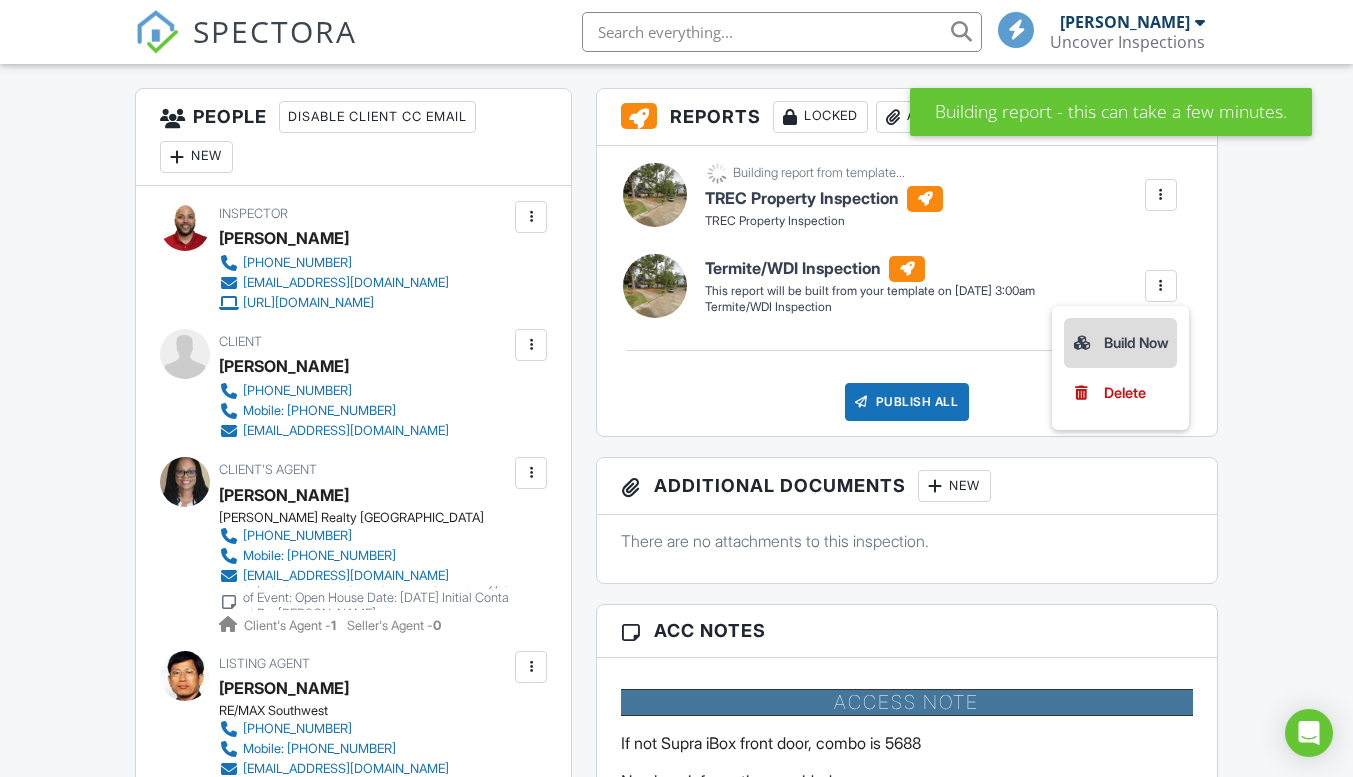 click on "Build Now" at bounding box center (1120, 343) 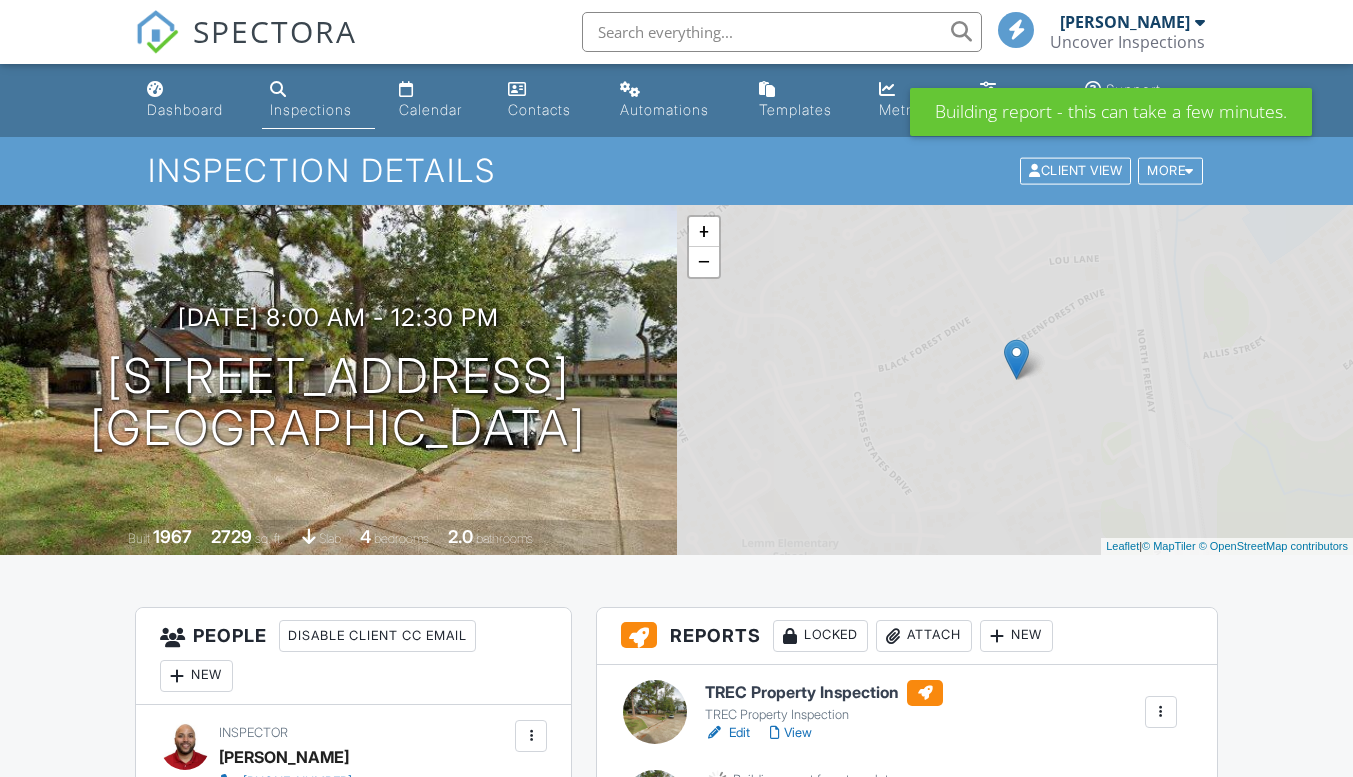 scroll, scrollTop: 113, scrollLeft: 0, axis: vertical 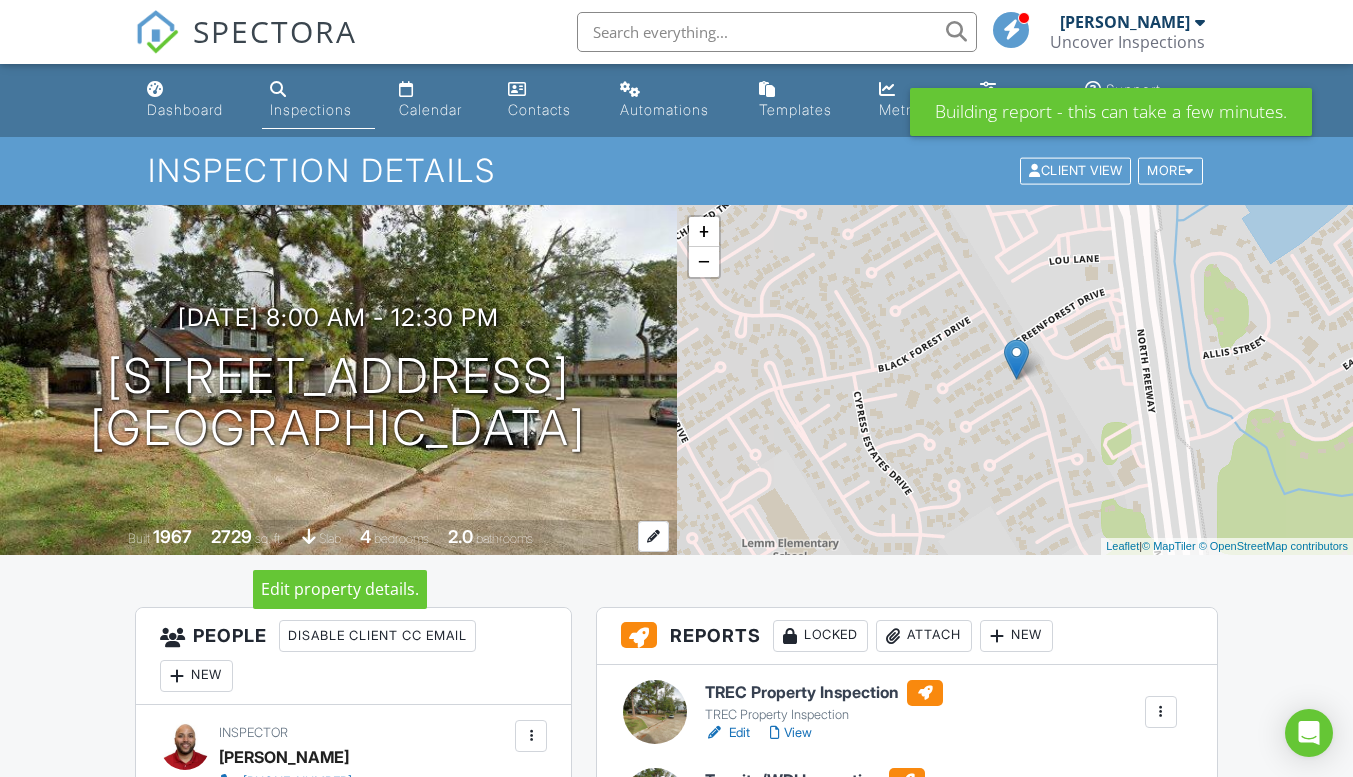 click at bounding box center [653, 536] 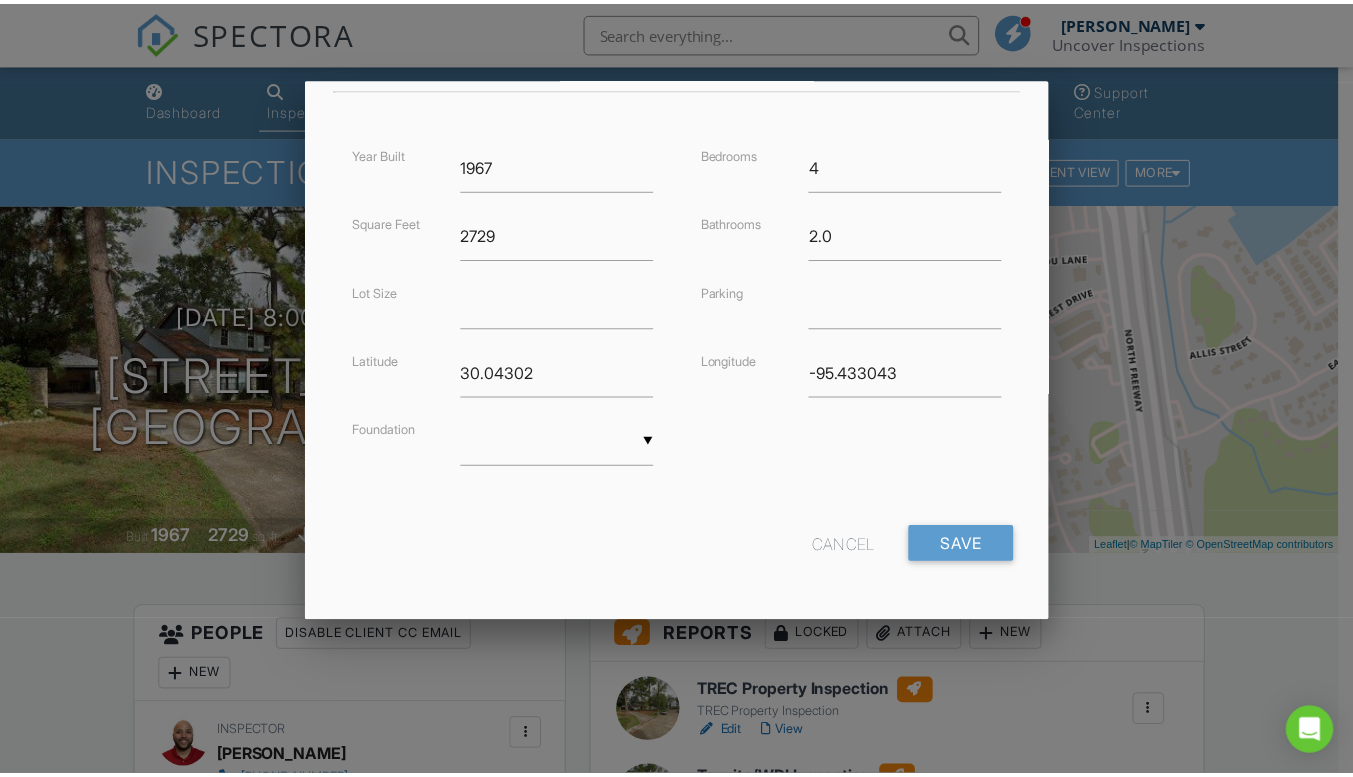 scroll, scrollTop: 0, scrollLeft: 0, axis: both 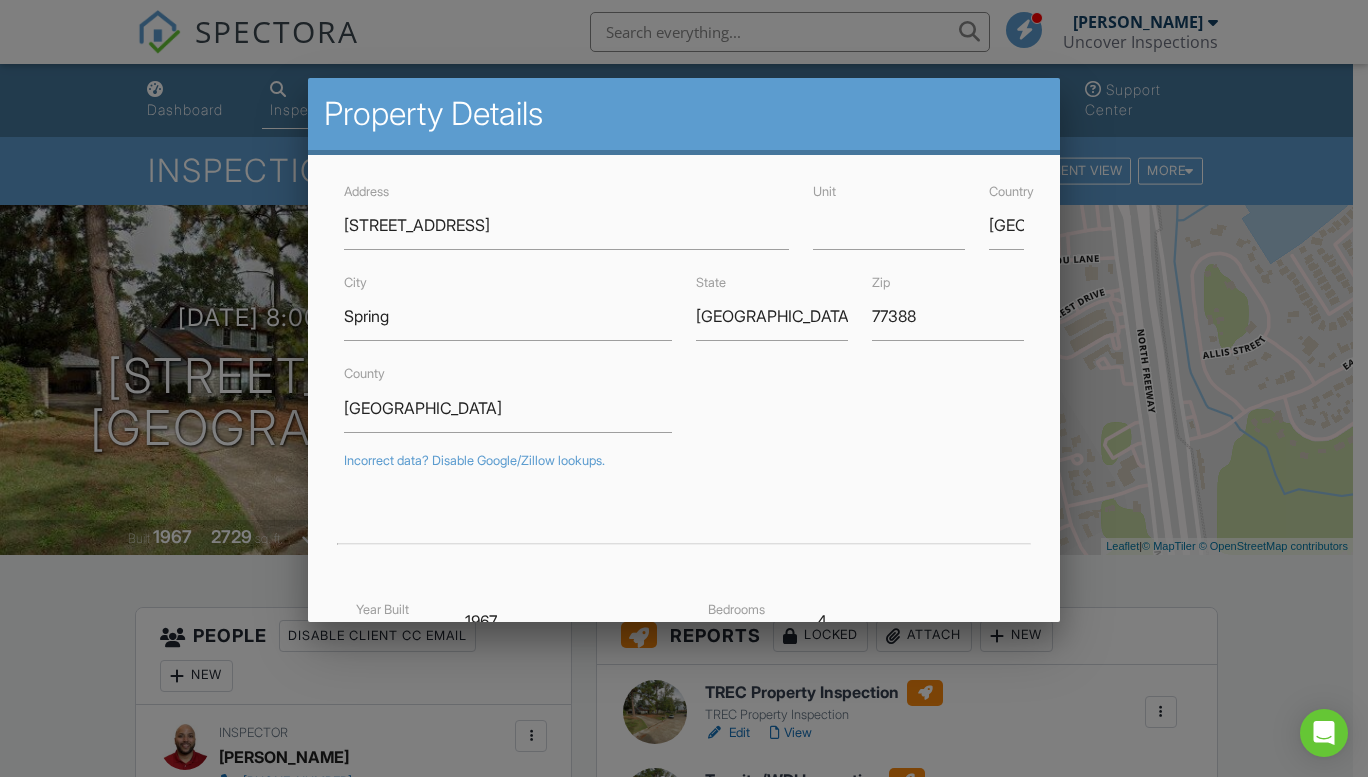 click at bounding box center [684, 385] 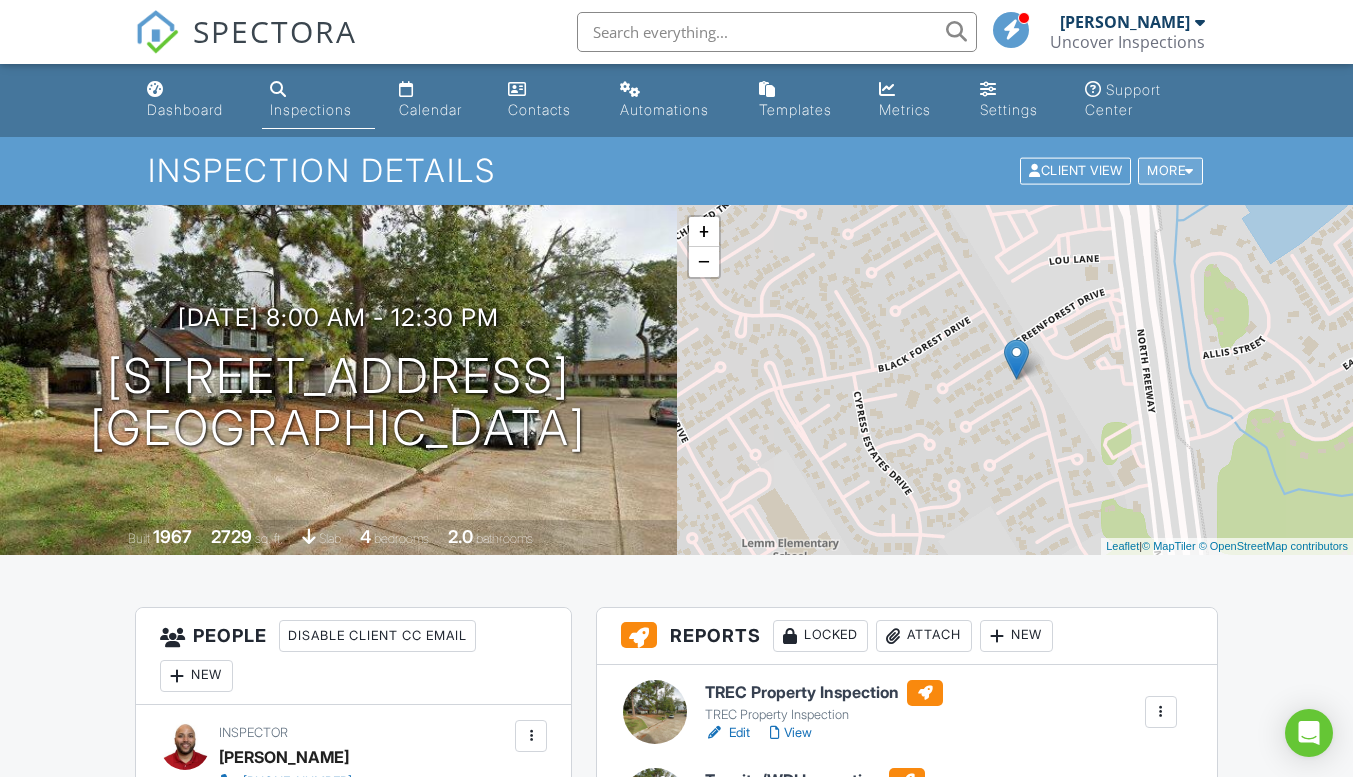 click at bounding box center [1189, 171] 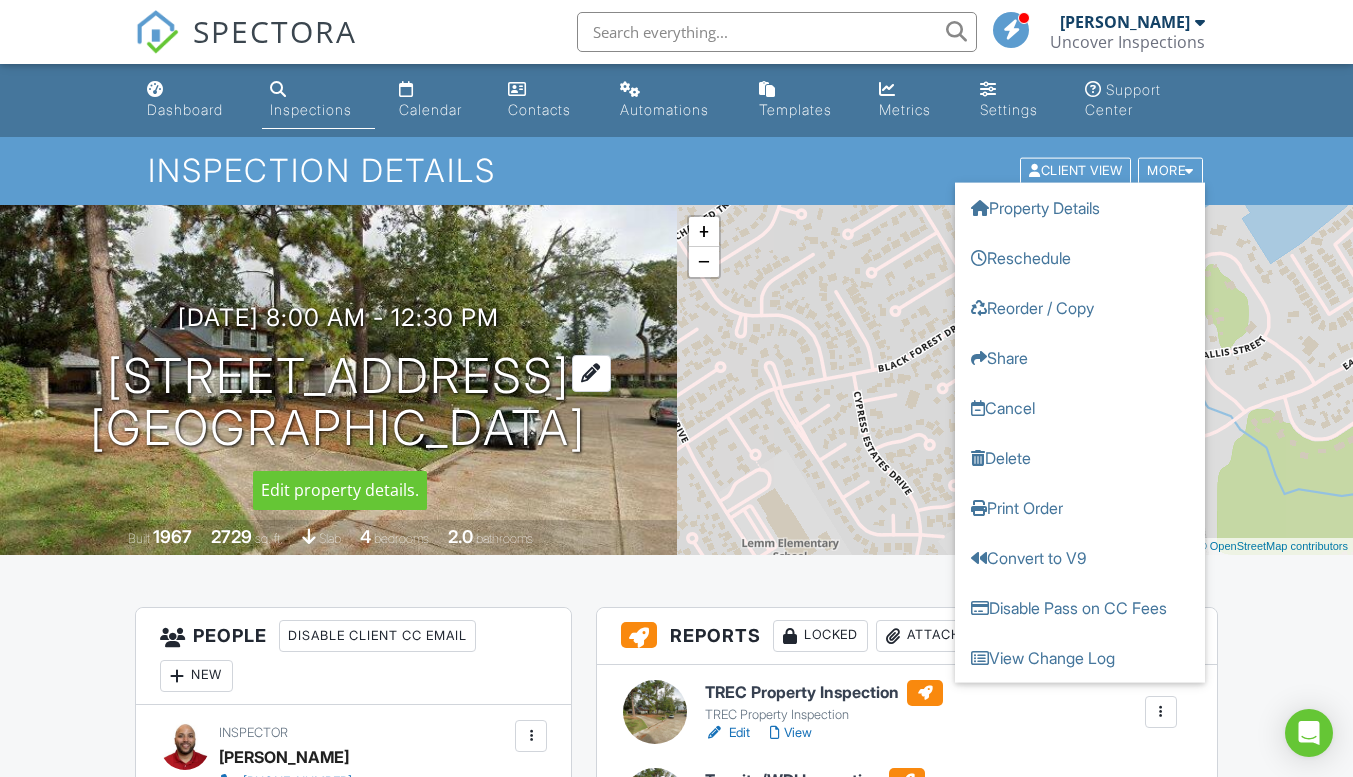 click on "202 Pine Branch Dr
Spring, TX 77388" at bounding box center (338, 403) 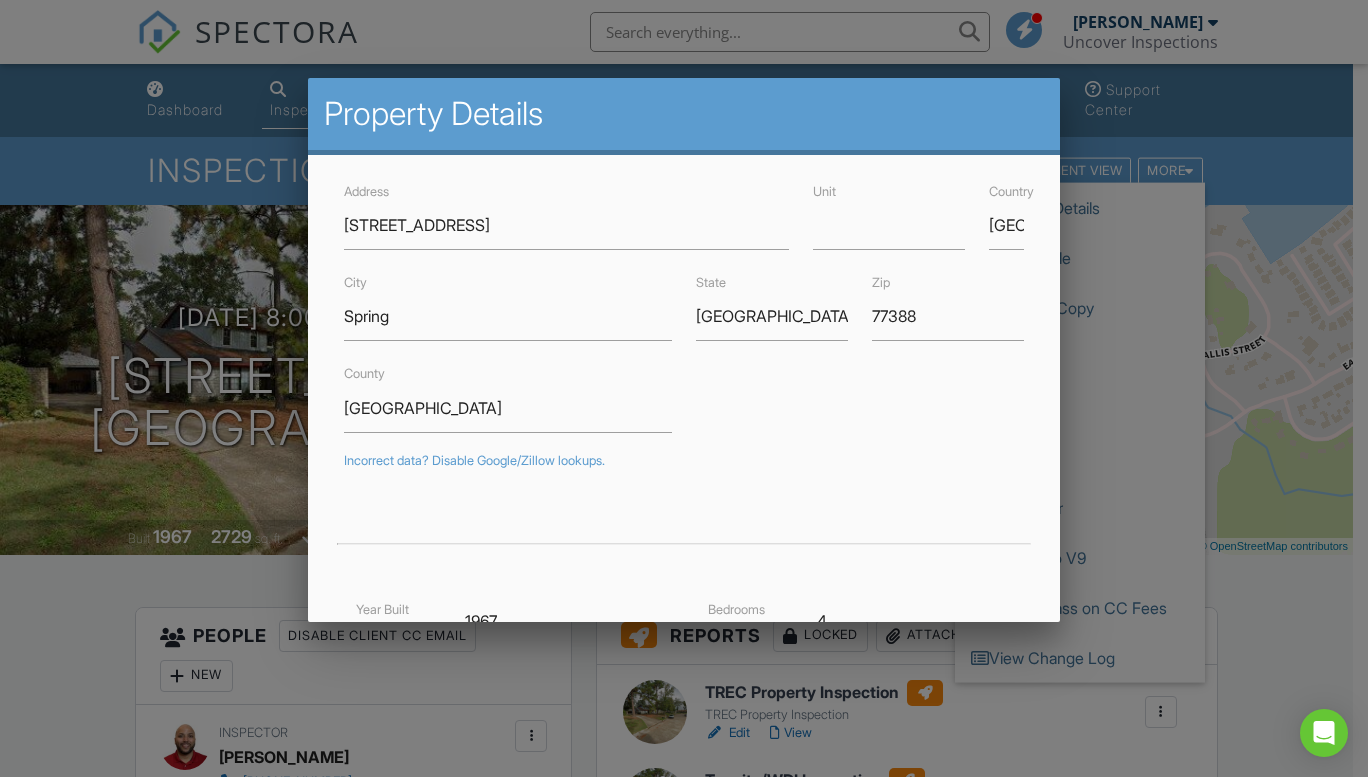 click at bounding box center (684, 385) 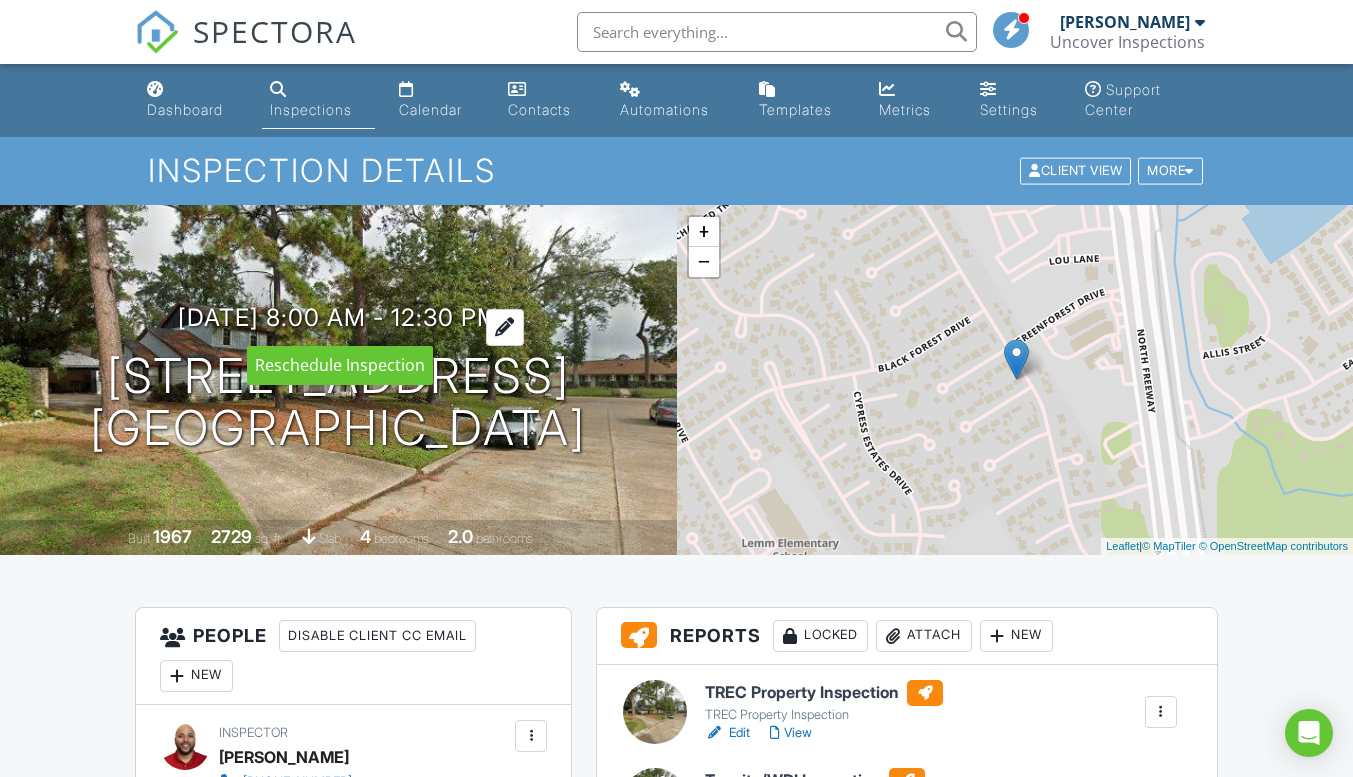 click on "[DATE]  8:00 am
- 12:30 pm" at bounding box center (338, 317) 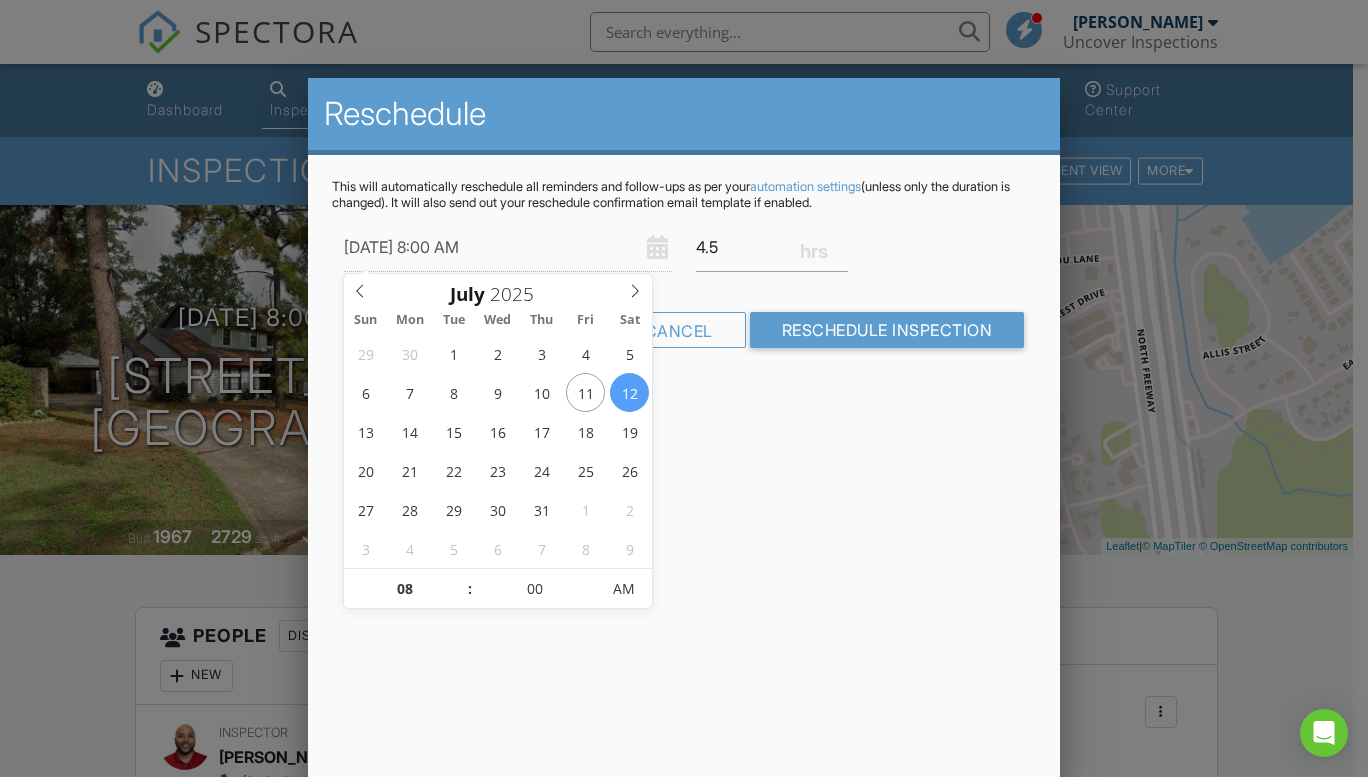 click at bounding box center (684, 385) 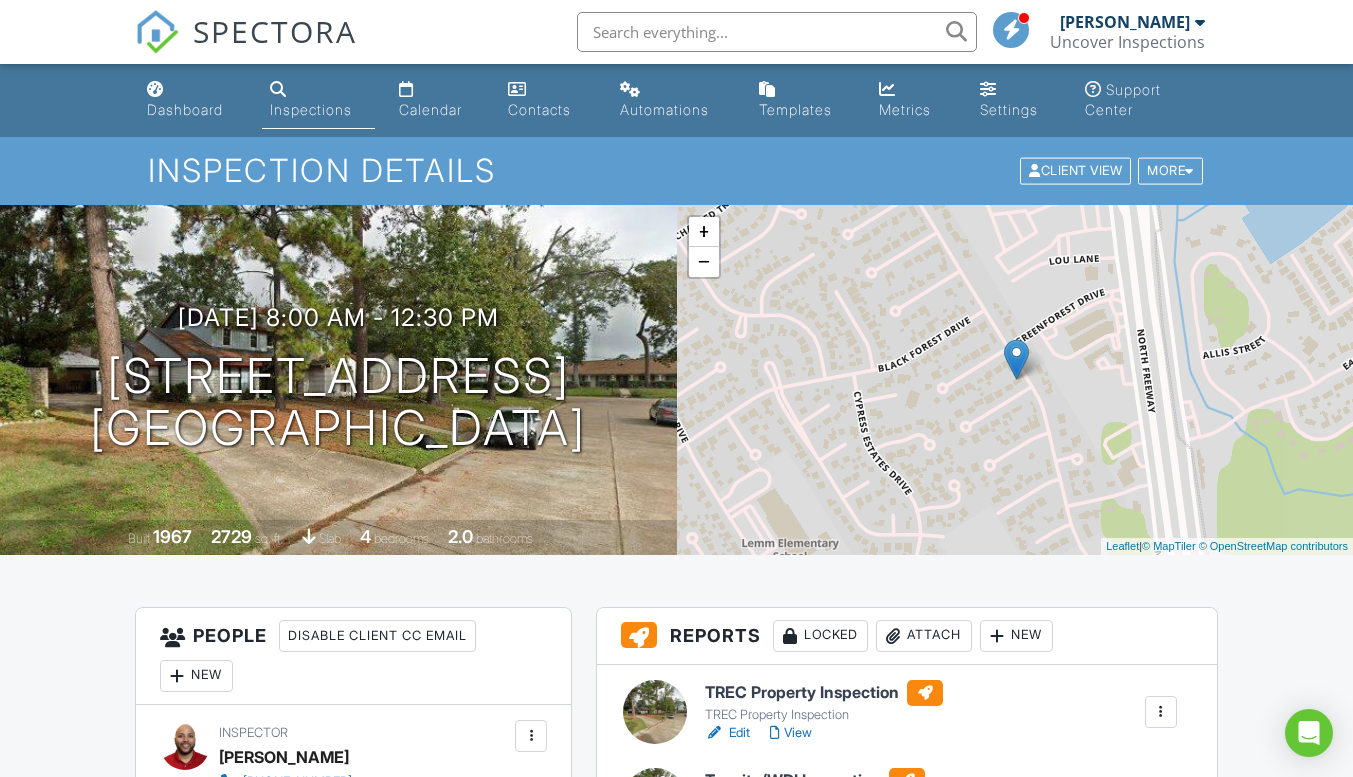 click on "07/12/2025  8:00 am
- 12:30 pm
202 Pine Branch Dr
Spring, TX 77388
Built
1967
2729
sq. ft.
Slab
4
bedrooms
2.0
bathrooms" at bounding box center (338, 380) 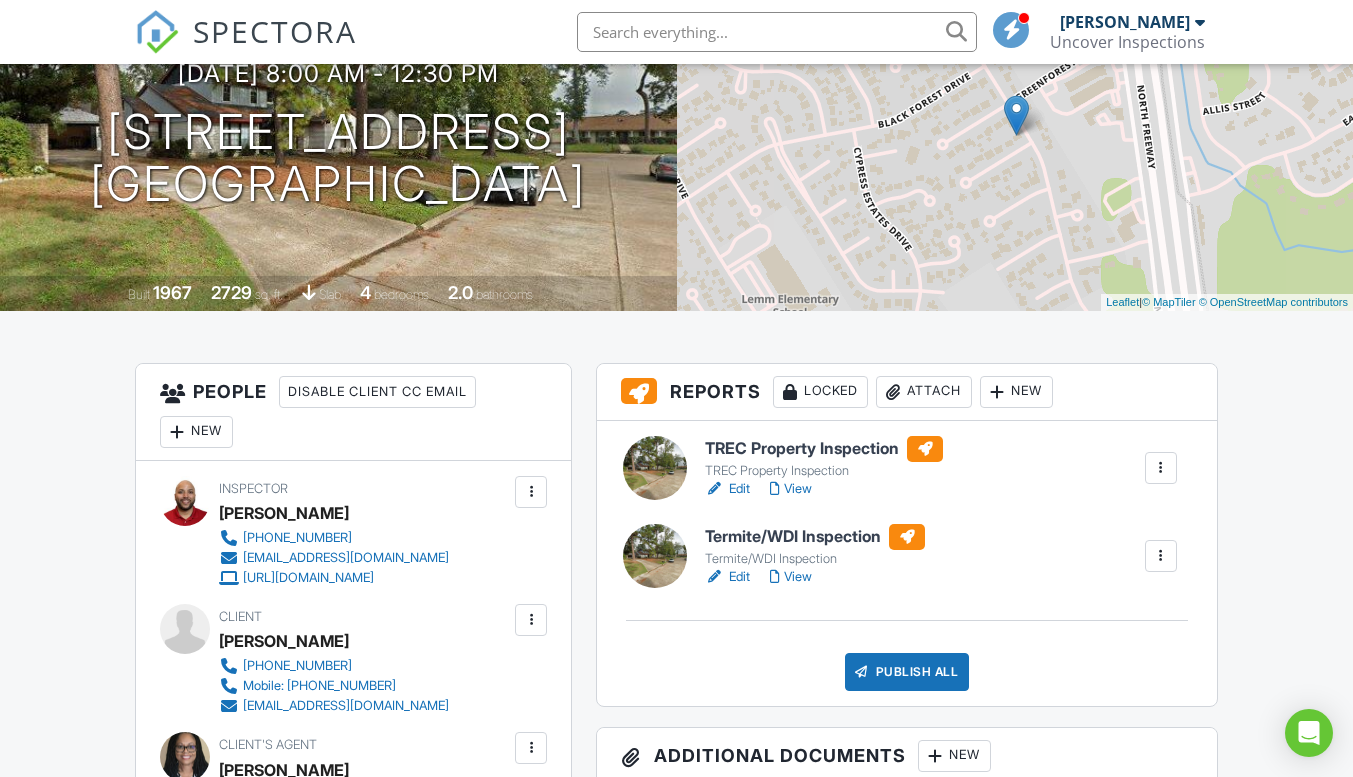scroll, scrollTop: 275, scrollLeft: 0, axis: vertical 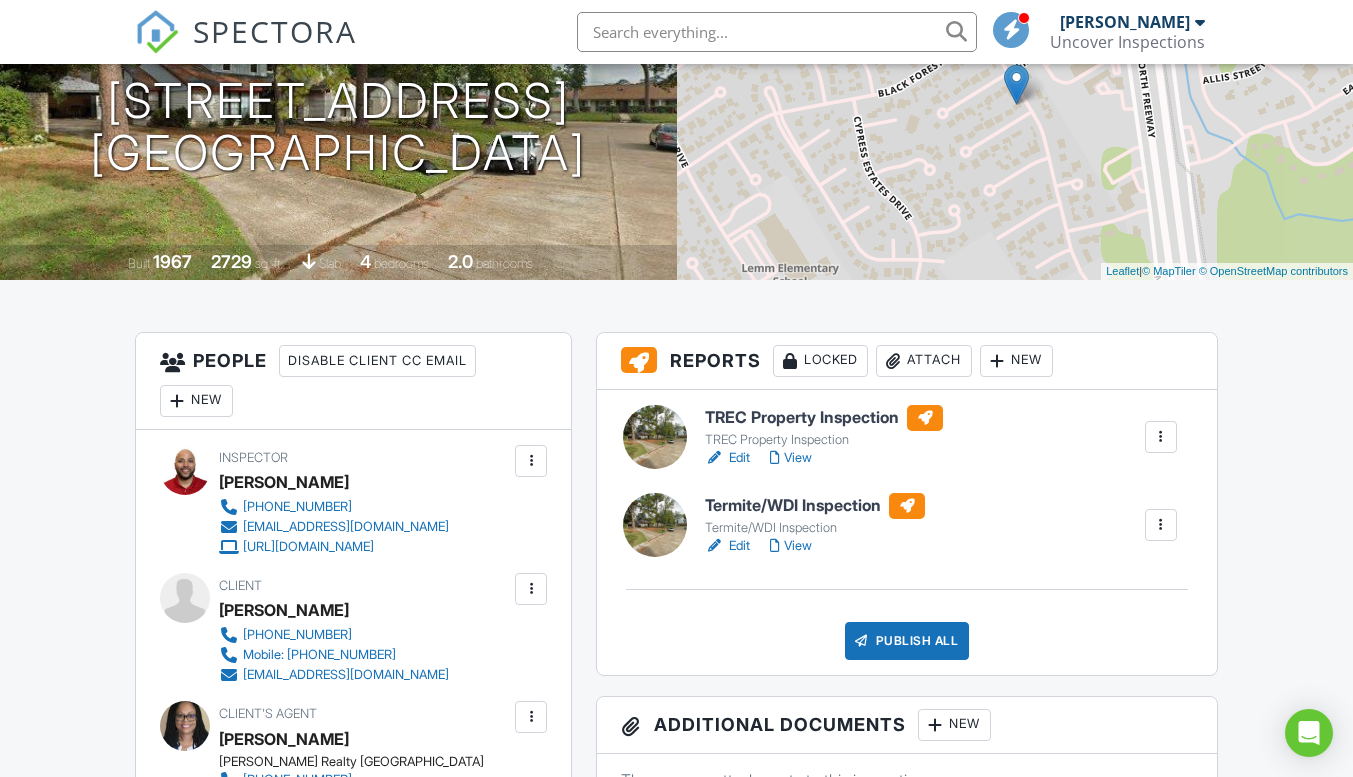 click on "Edit" at bounding box center [727, 458] 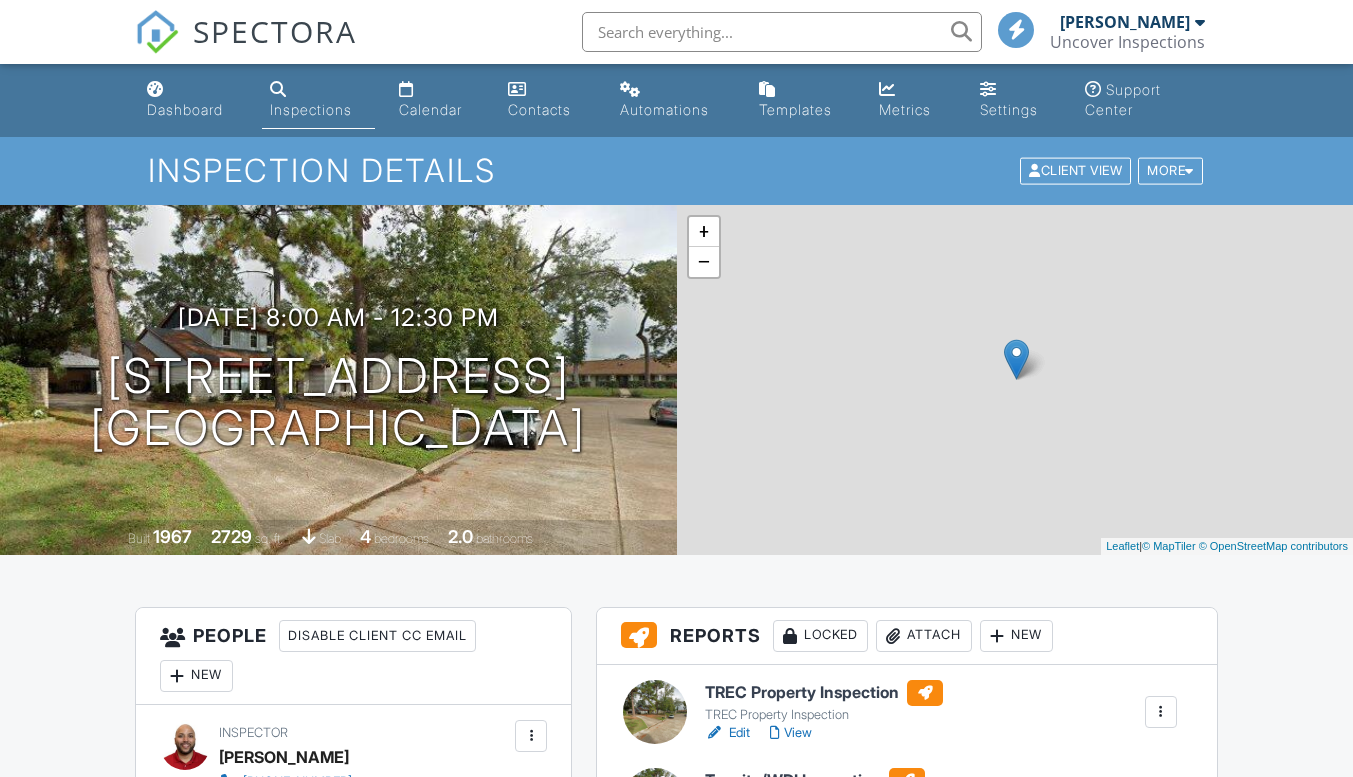 scroll, scrollTop: 0, scrollLeft: 0, axis: both 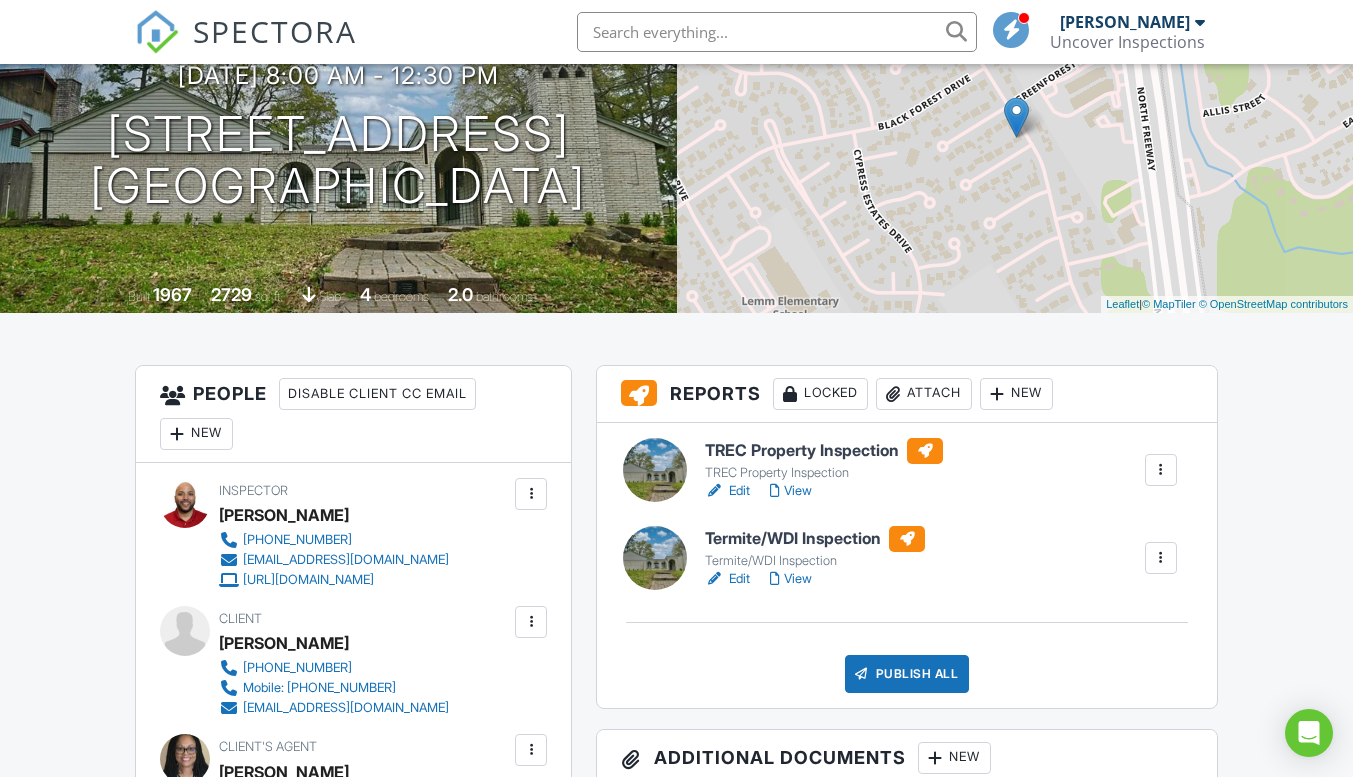 click on "Edit" at bounding box center [727, 491] 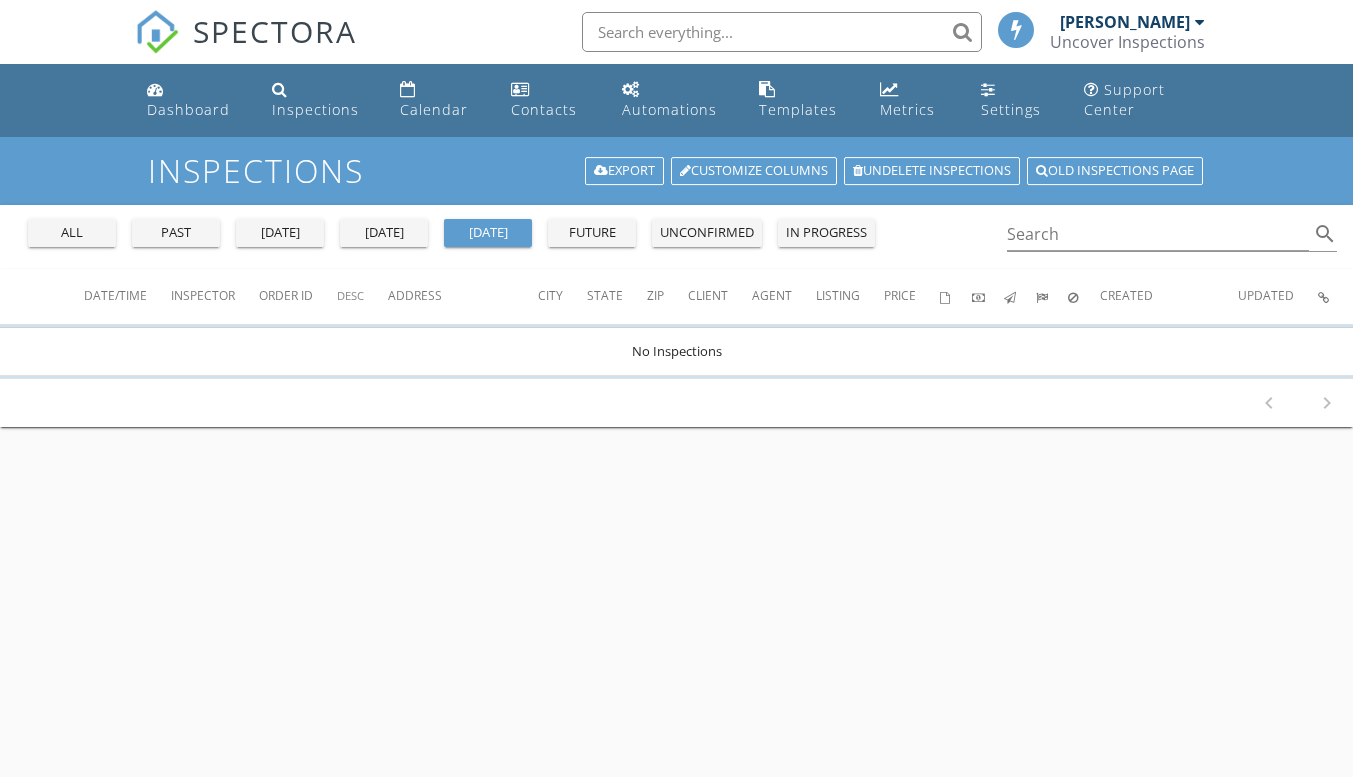 scroll, scrollTop: 0, scrollLeft: 0, axis: both 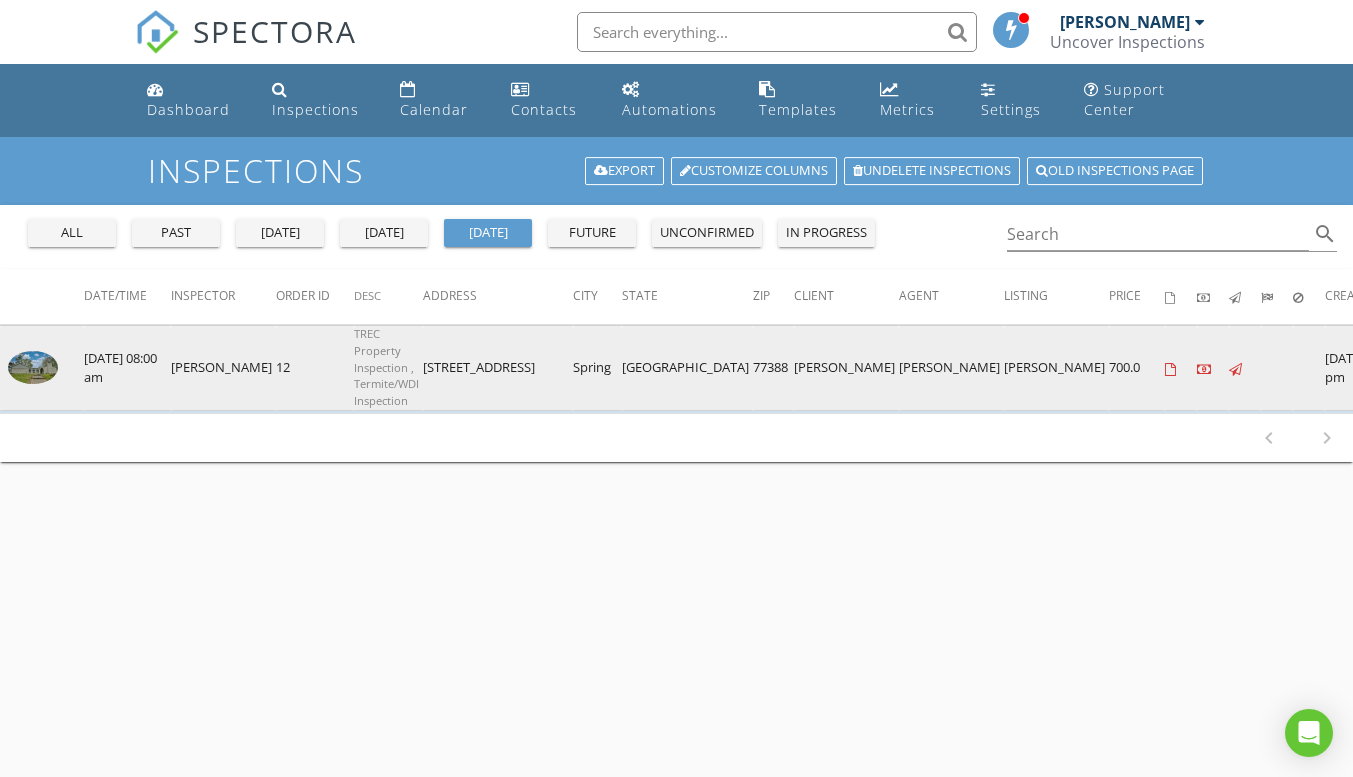 click at bounding box center (33, 367) 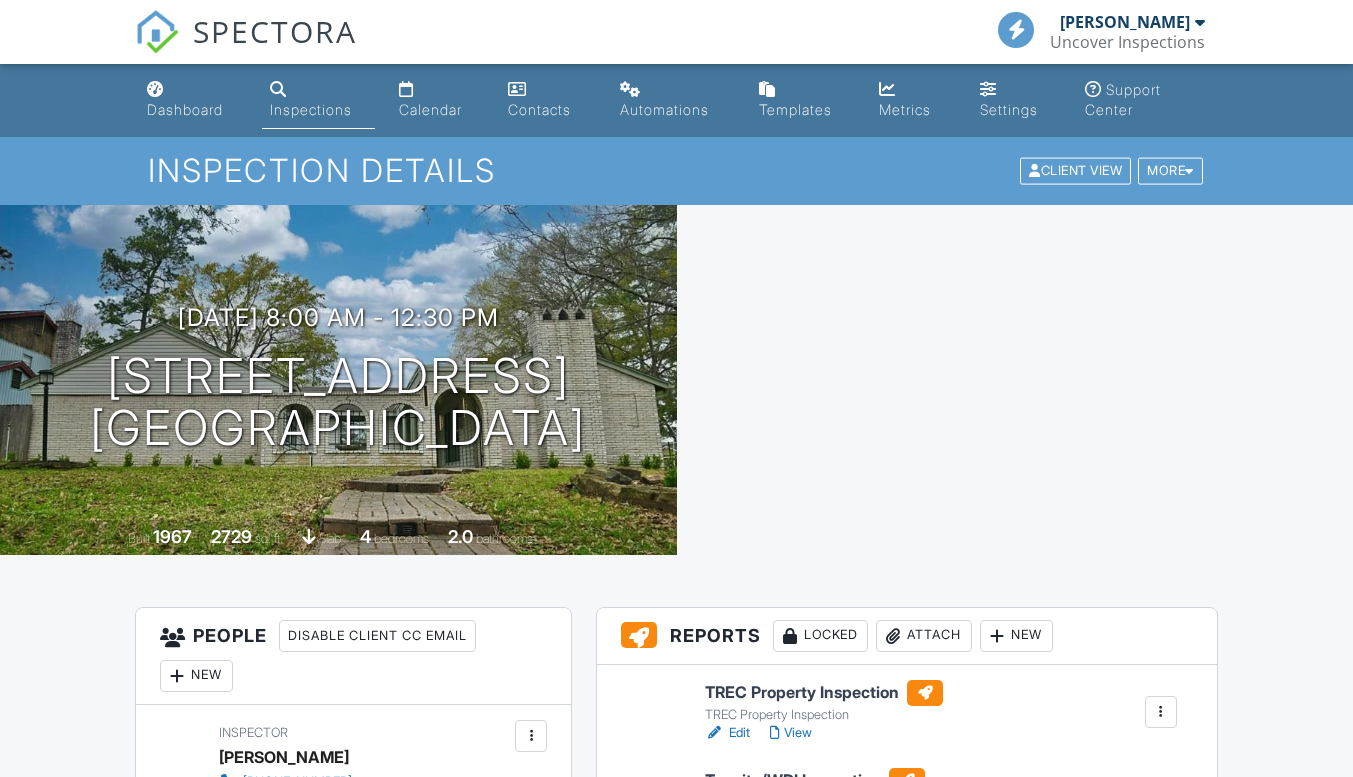 scroll, scrollTop: 0, scrollLeft: 0, axis: both 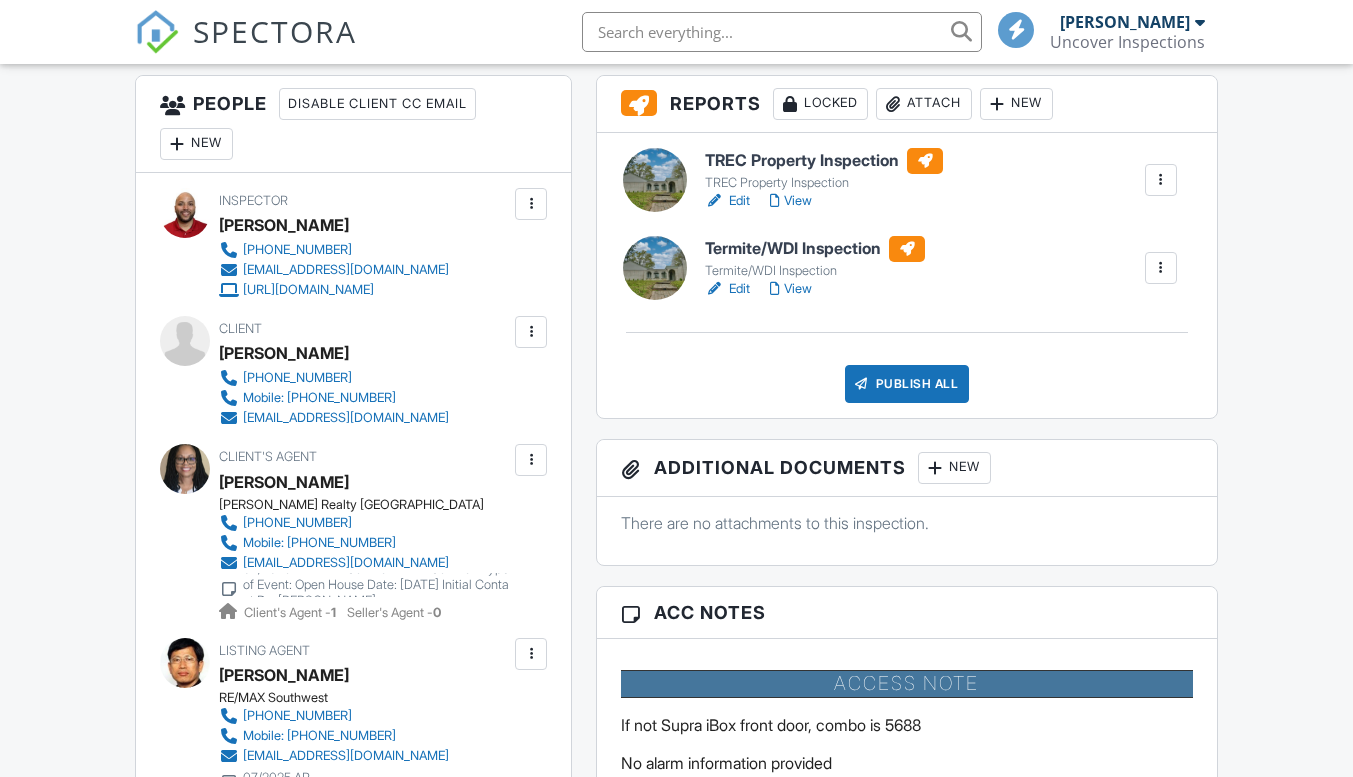 click on "Edit" at bounding box center (727, 289) 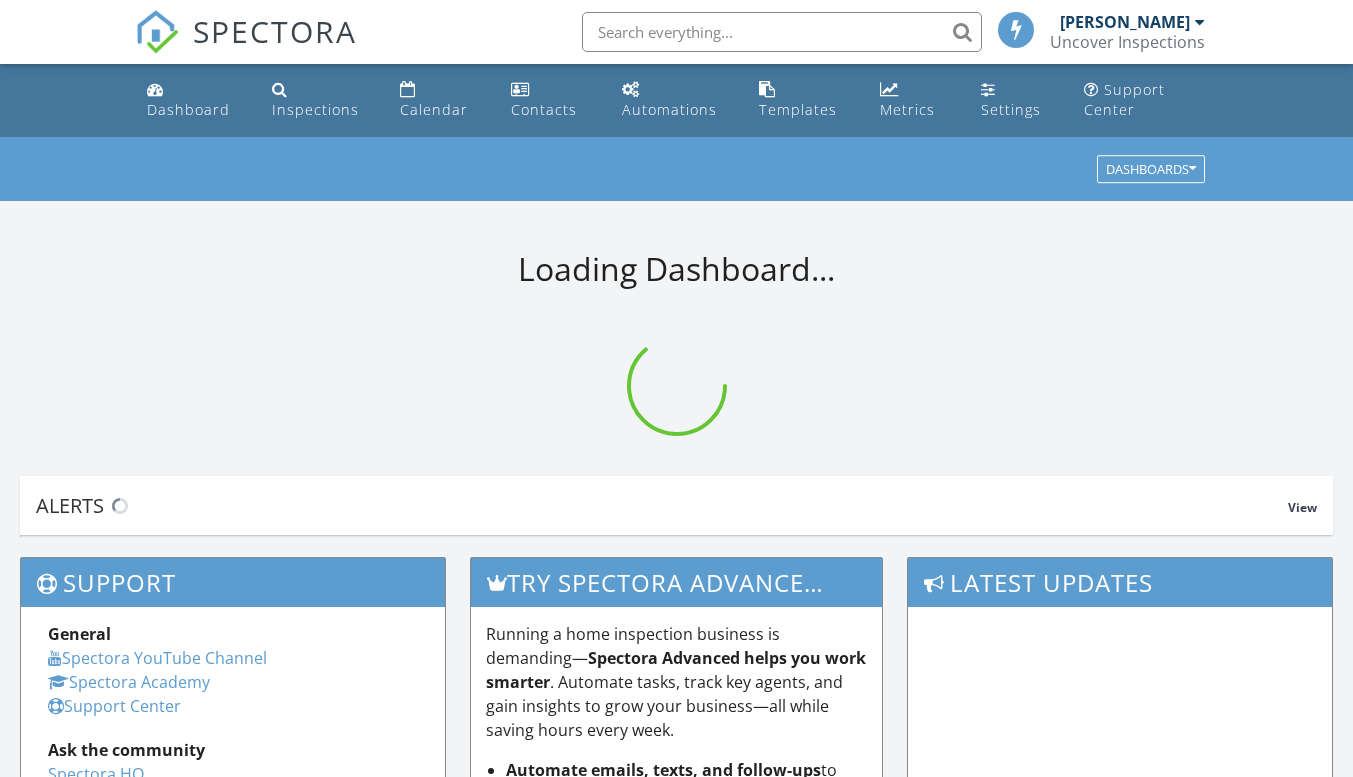 scroll, scrollTop: 0, scrollLeft: 0, axis: both 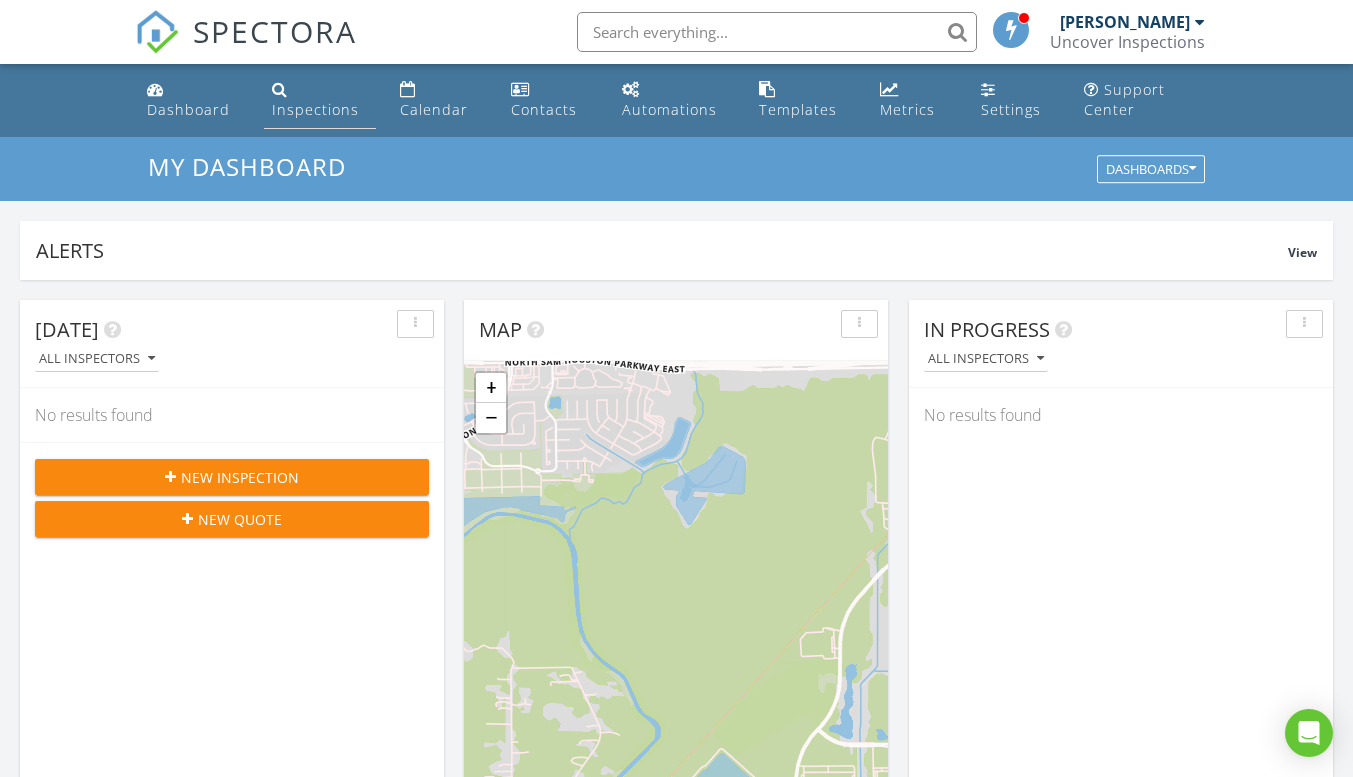click on "Inspections" at bounding box center [315, 109] 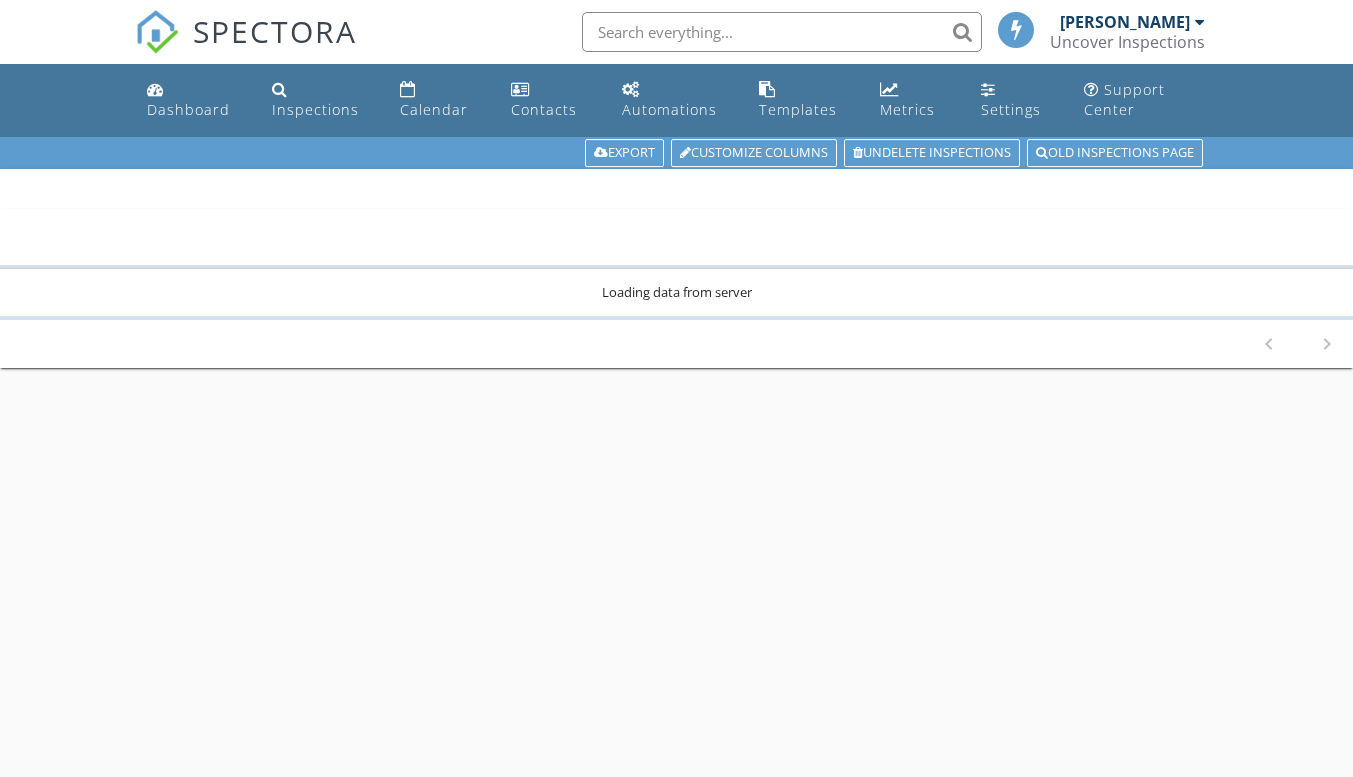 scroll, scrollTop: 0, scrollLeft: 0, axis: both 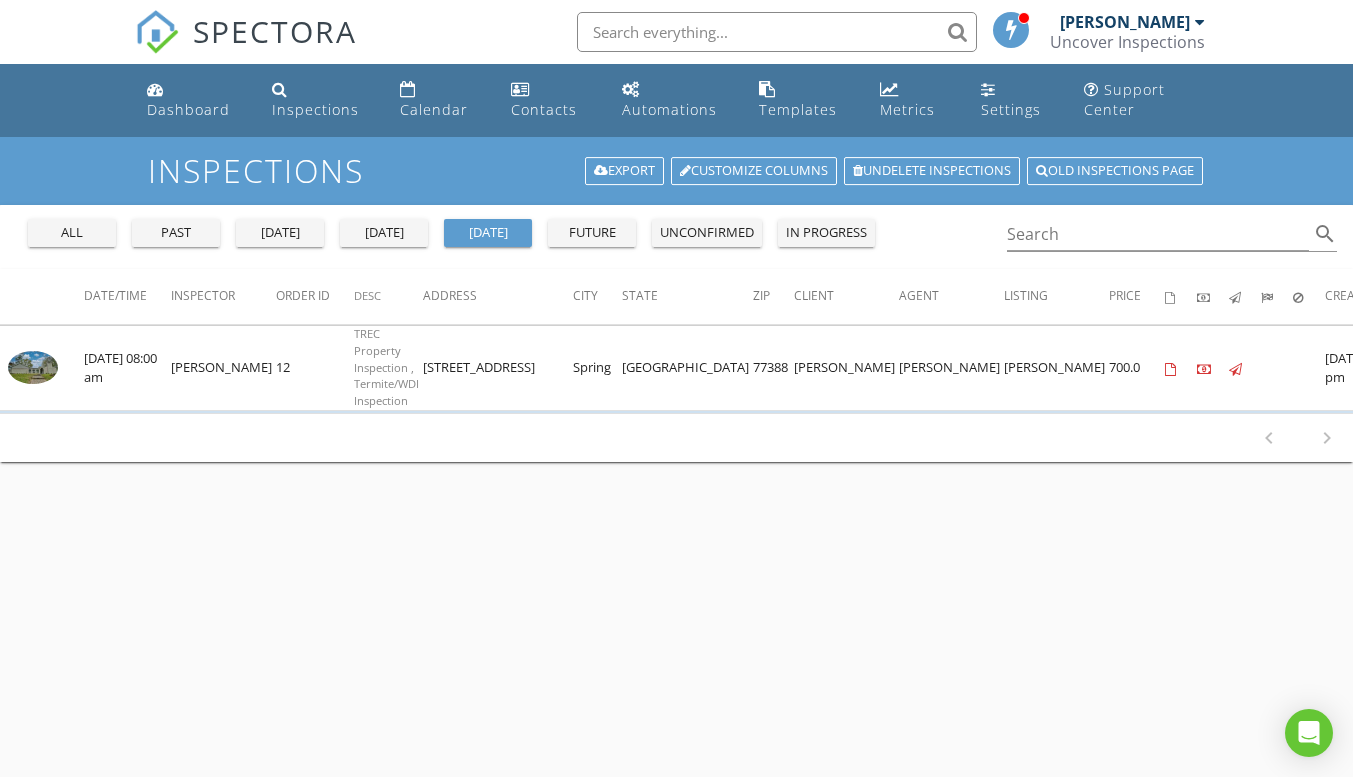 click on "all" at bounding box center [72, 233] 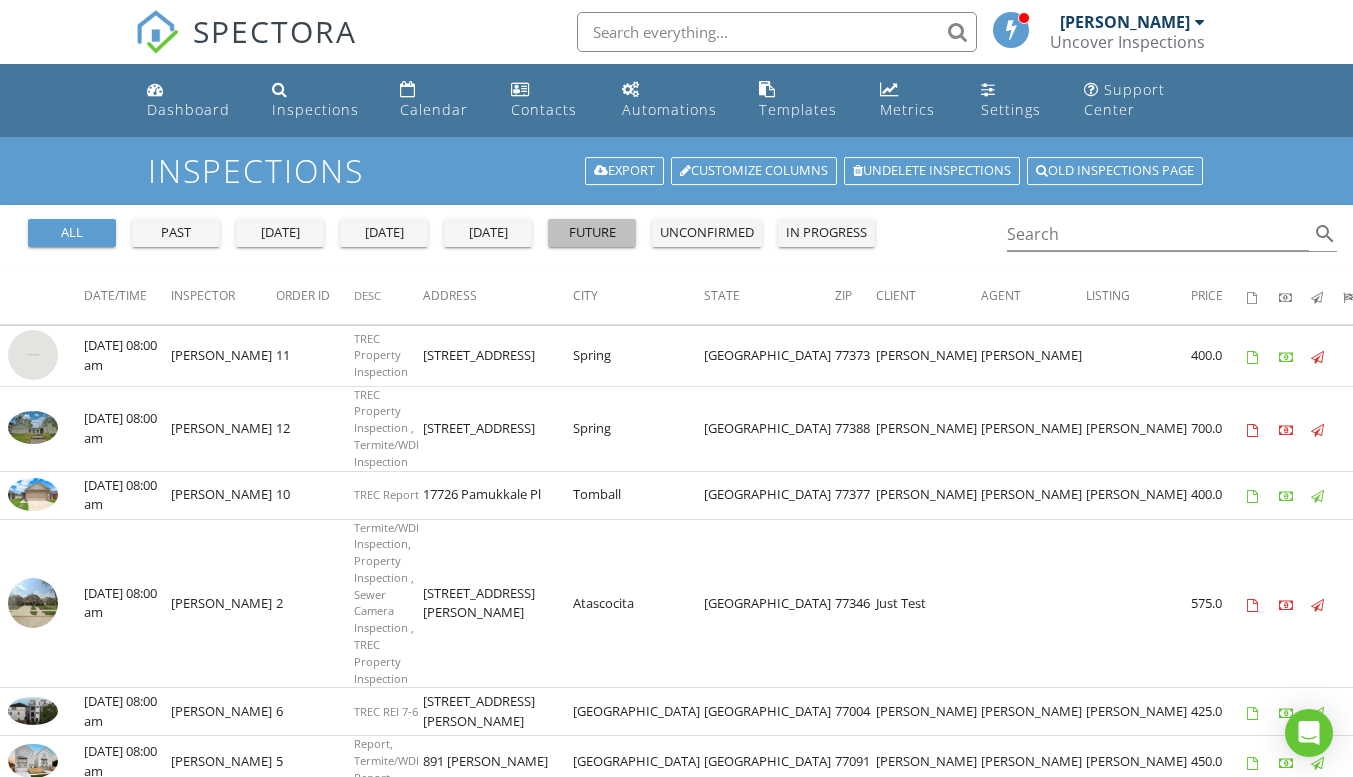 click on "future" at bounding box center [592, 233] 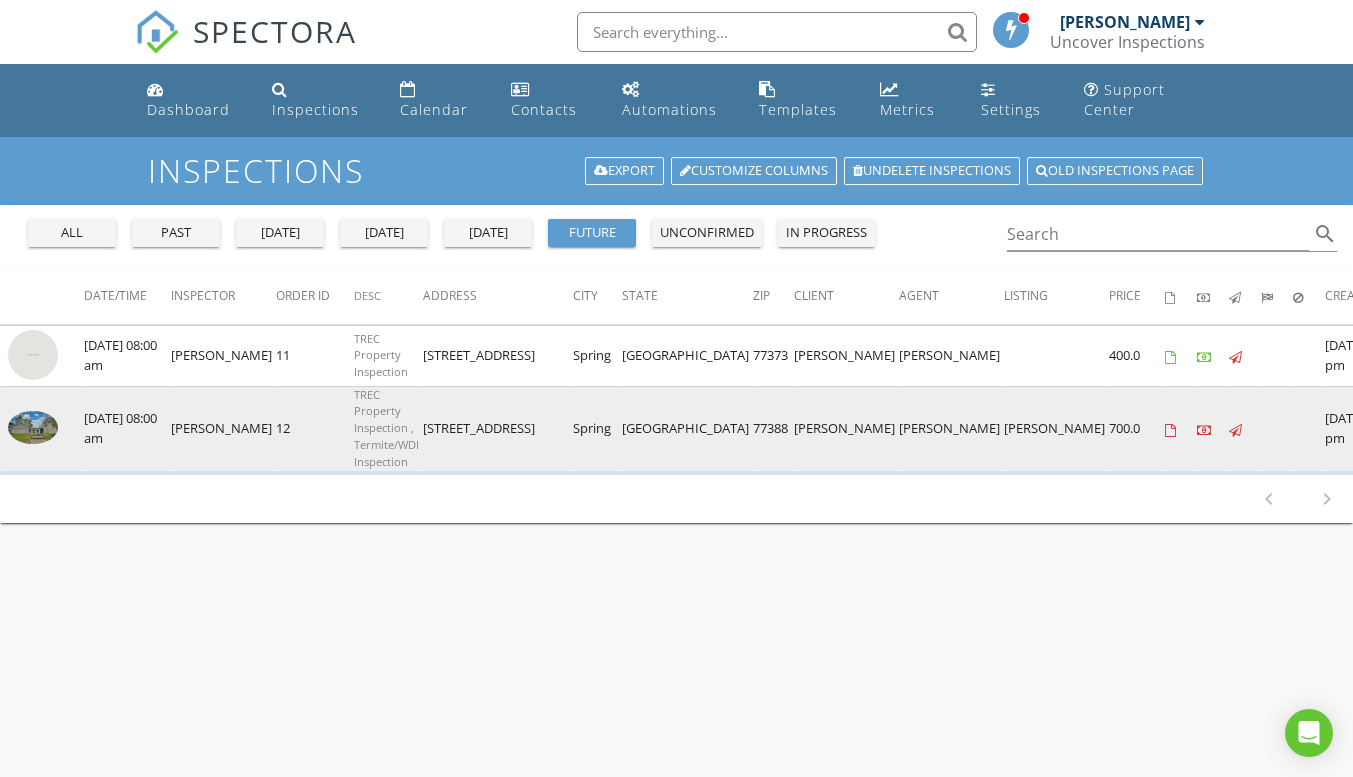 click at bounding box center [33, 427] 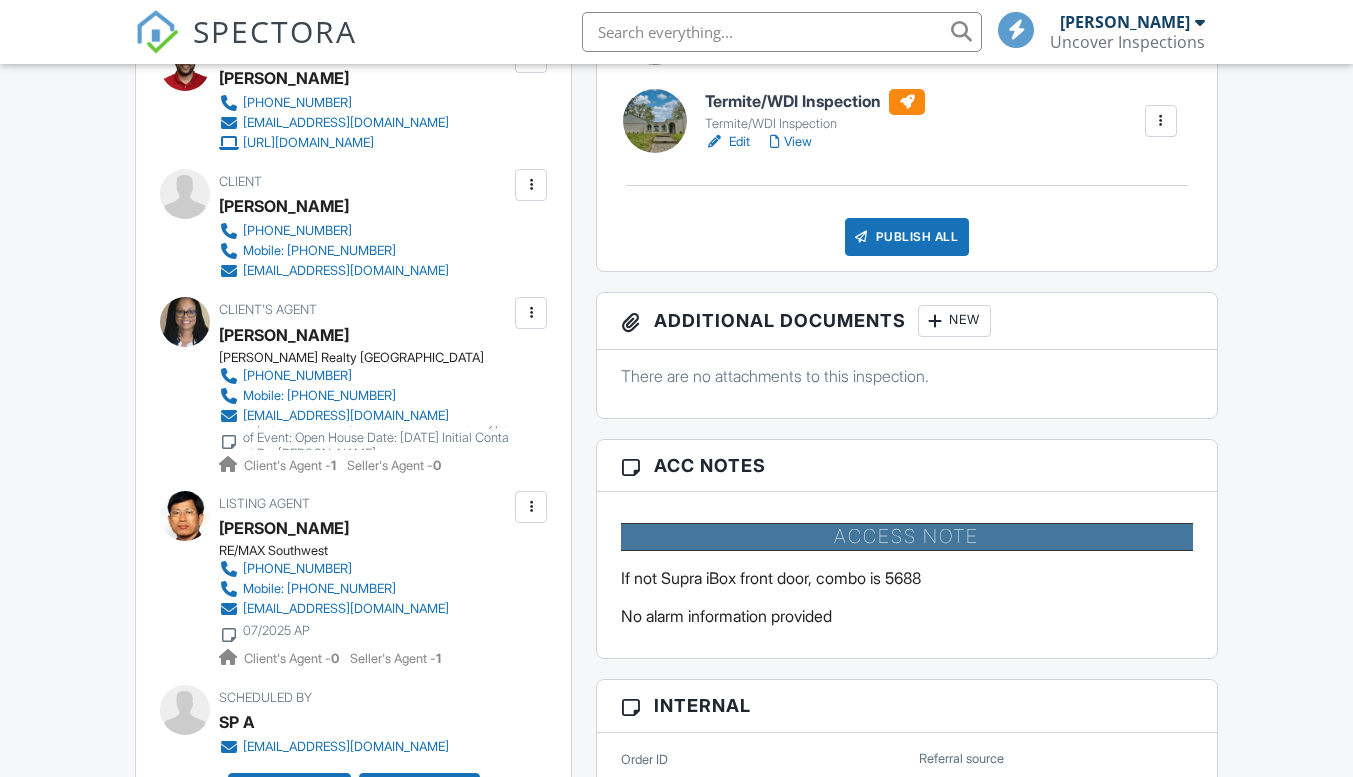 scroll, scrollTop: 679, scrollLeft: 0, axis: vertical 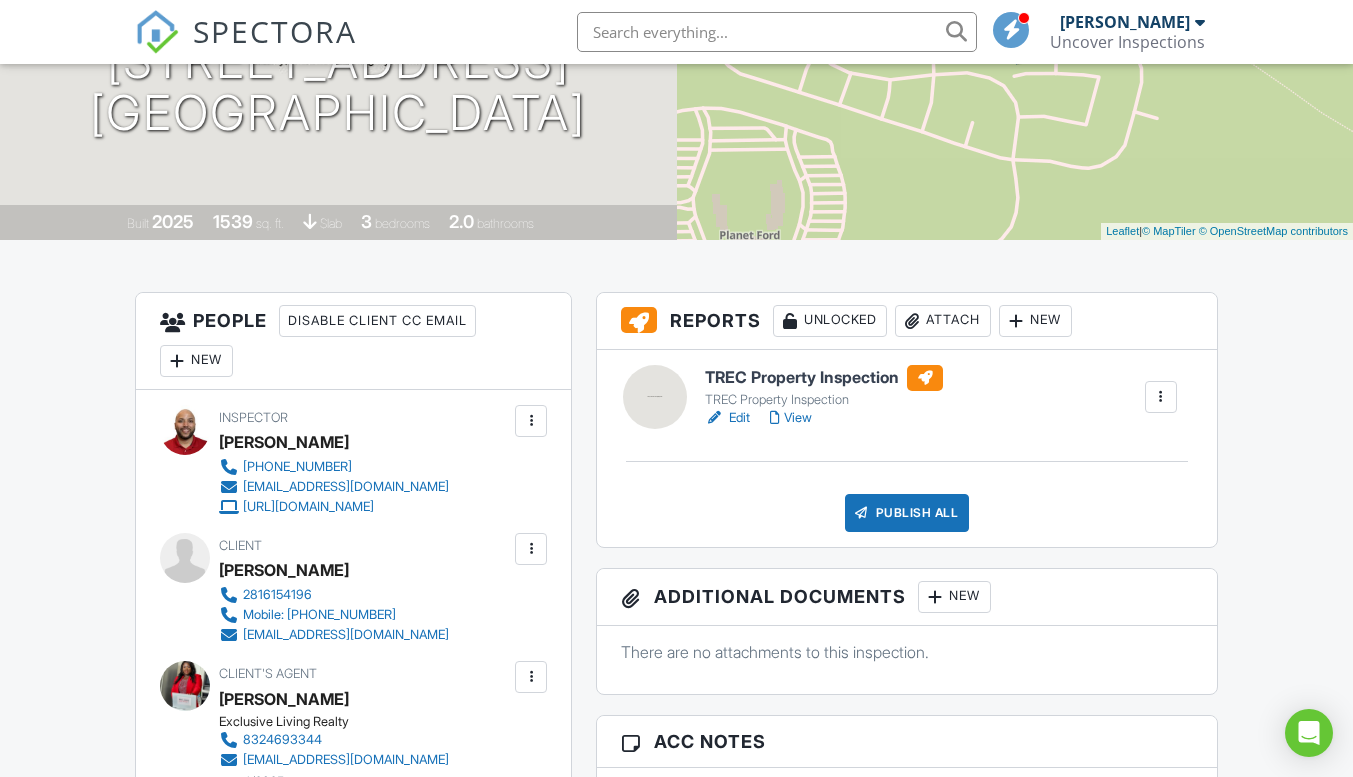 click on "Edit" at bounding box center [727, 418] 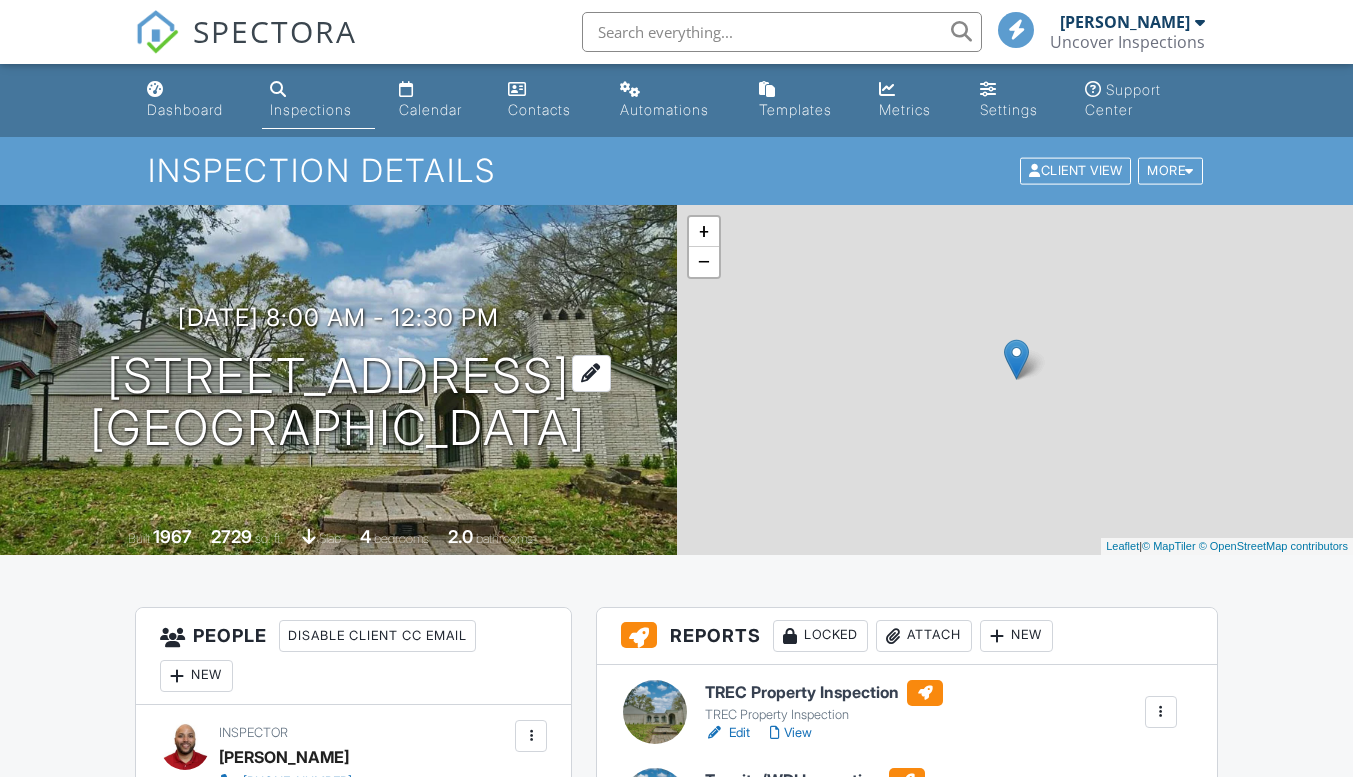 scroll, scrollTop: 0, scrollLeft: 0, axis: both 